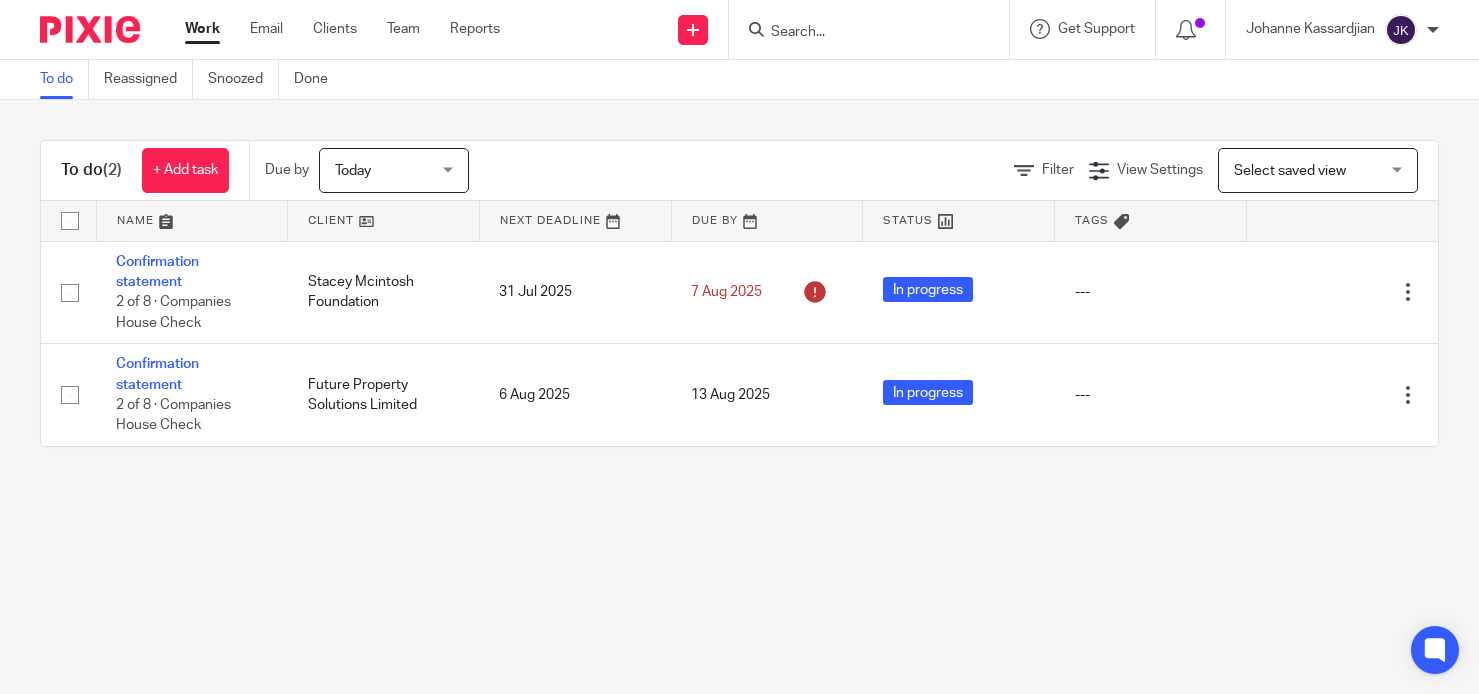 scroll, scrollTop: 0, scrollLeft: 0, axis: both 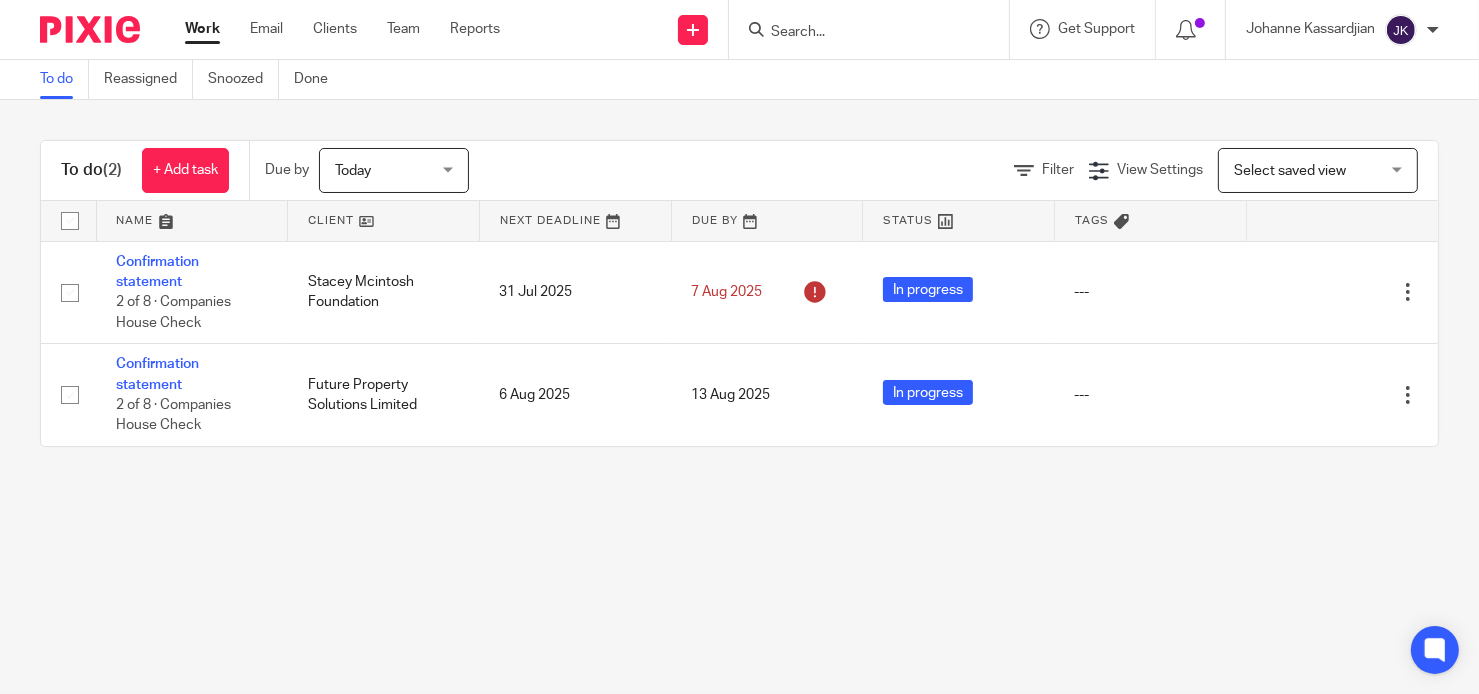 click on "Today" at bounding box center (388, 170) 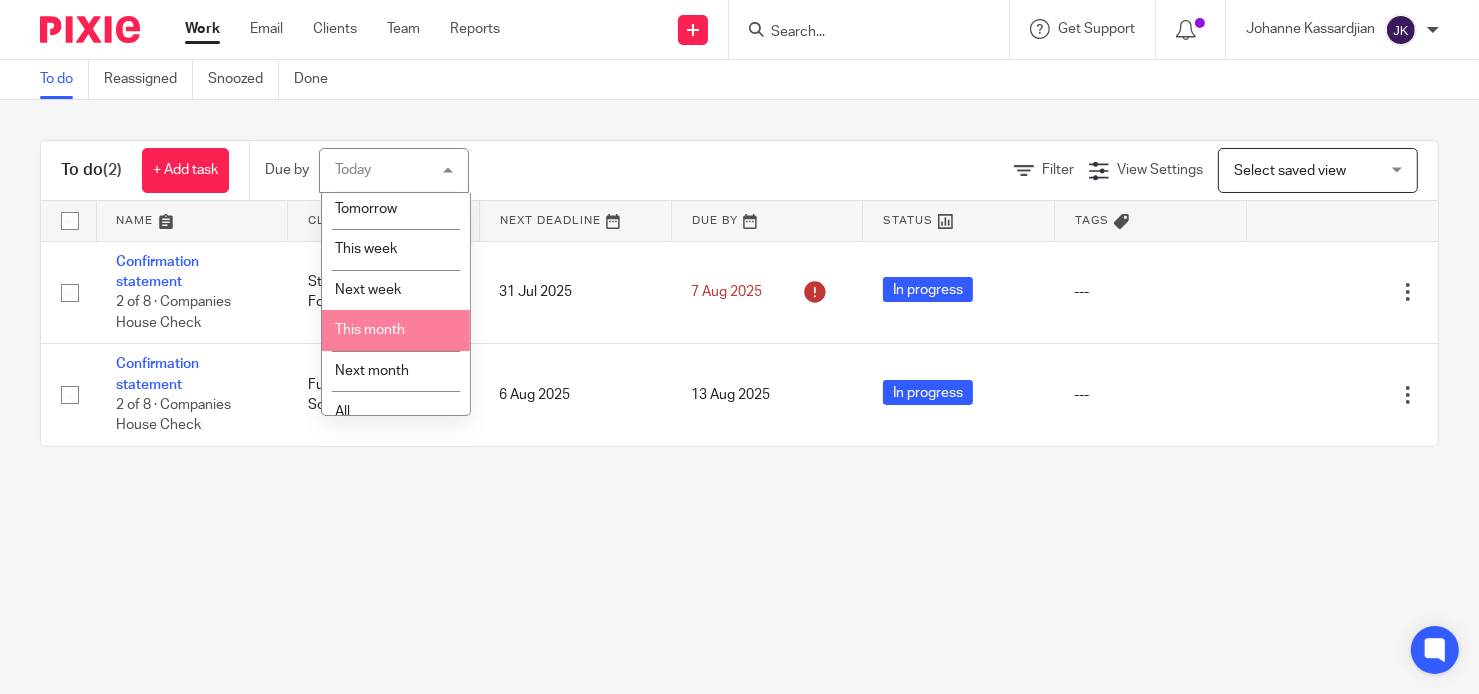 scroll, scrollTop: 65, scrollLeft: 0, axis: vertical 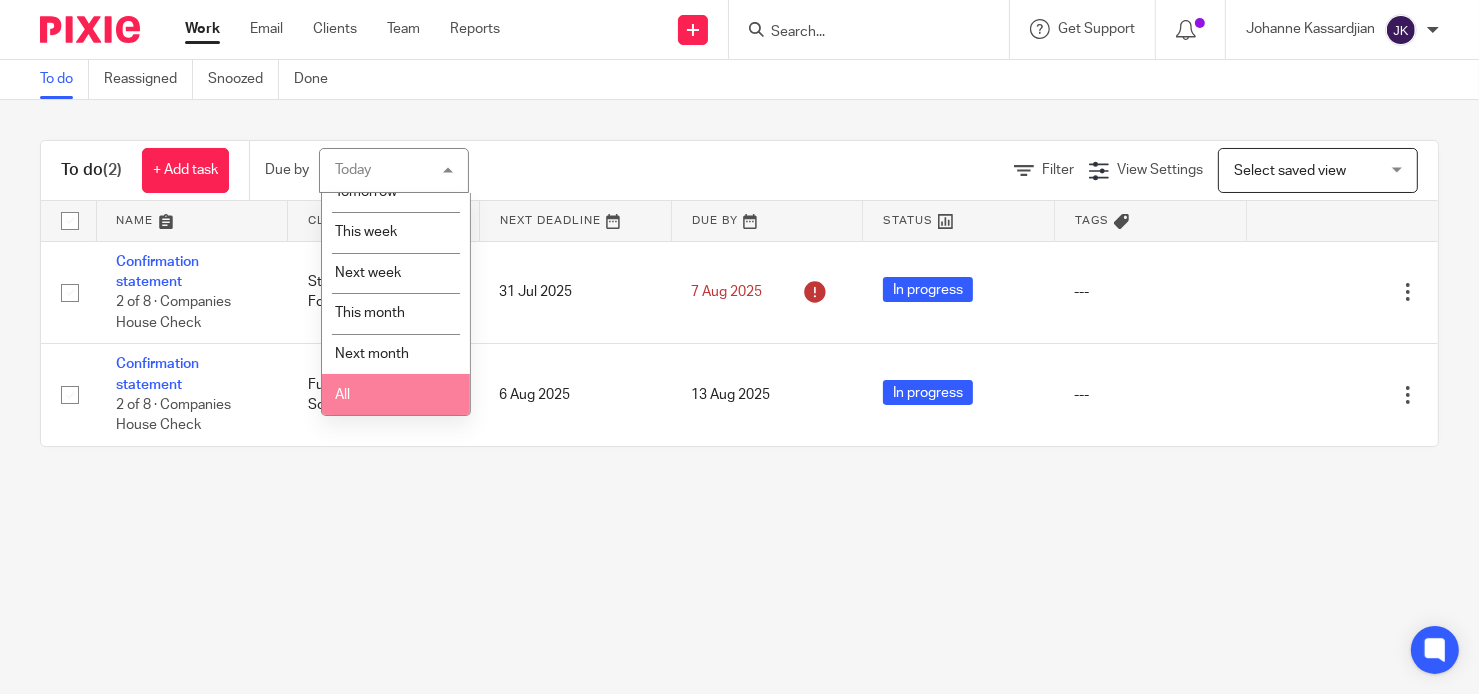 click on "All" at bounding box center [396, 394] 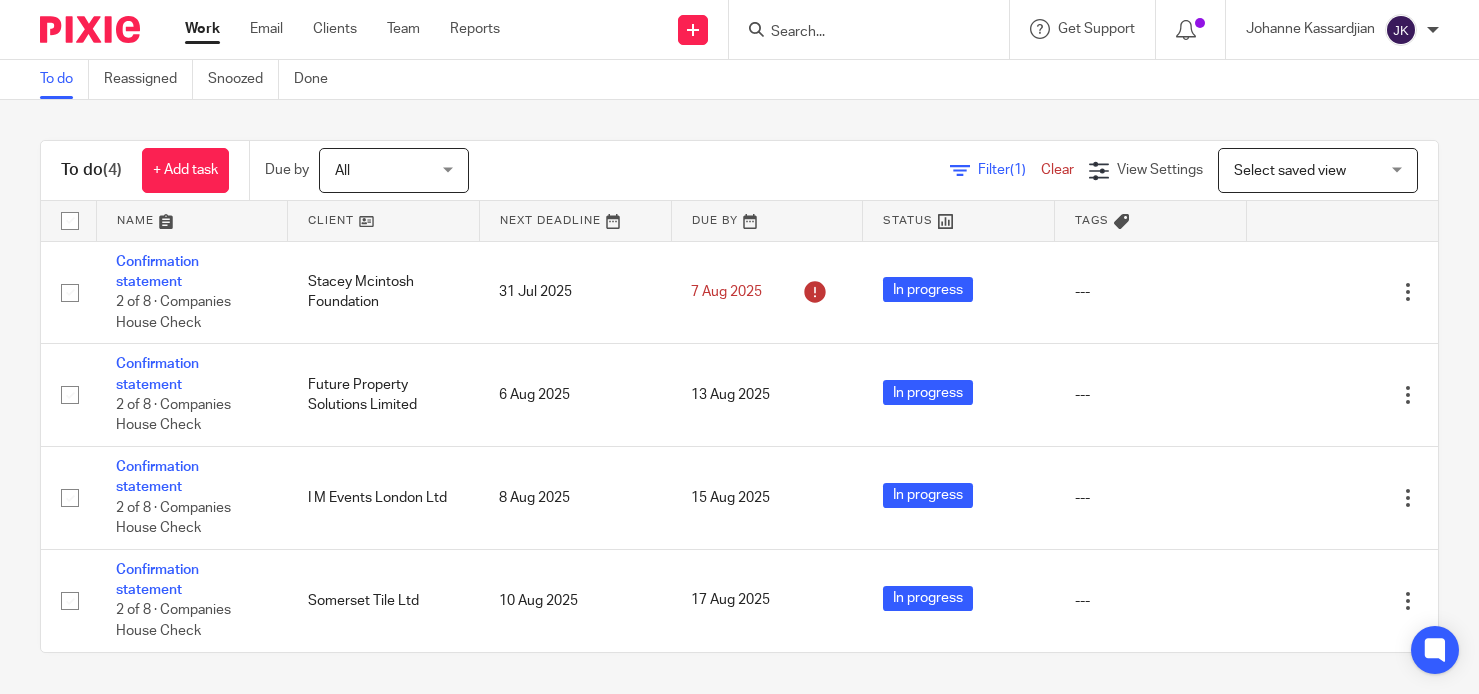 scroll, scrollTop: 0, scrollLeft: 0, axis: both 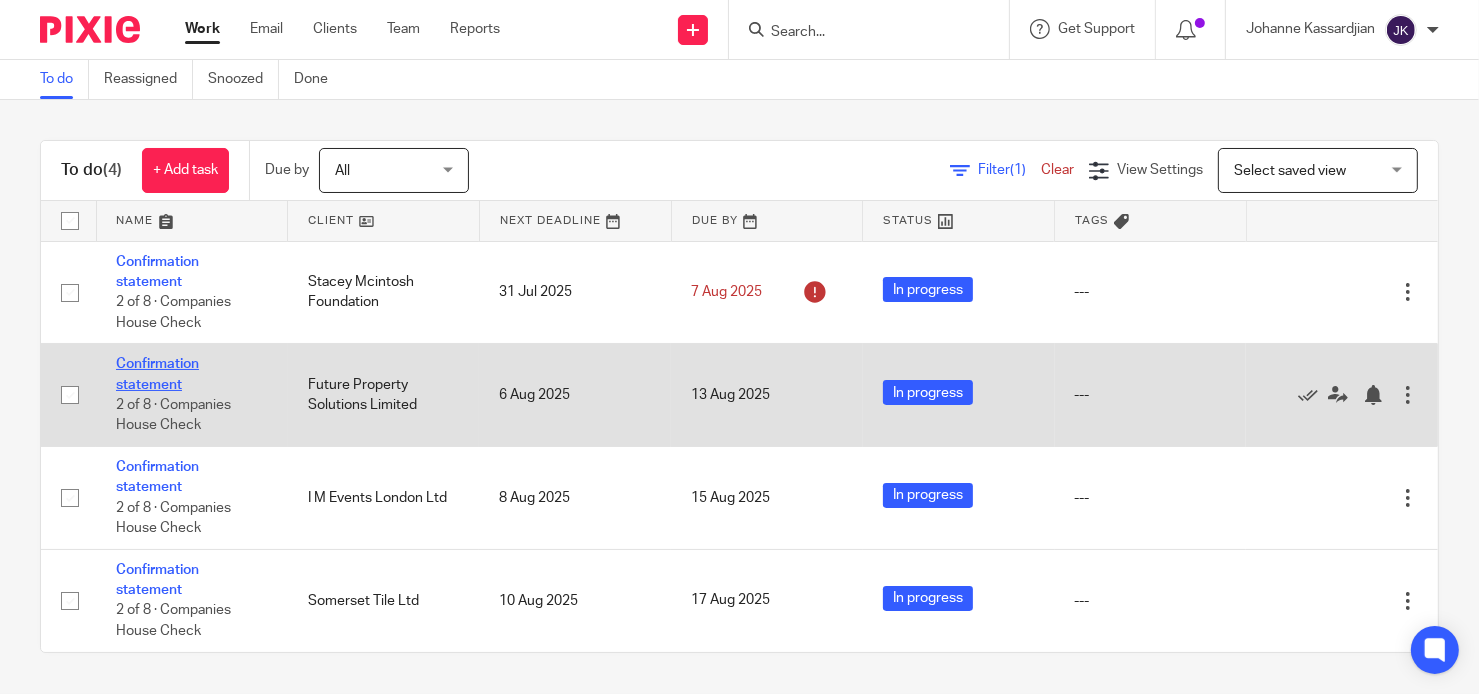 click on "Confirmation statement" at bounding box center (157, 374) 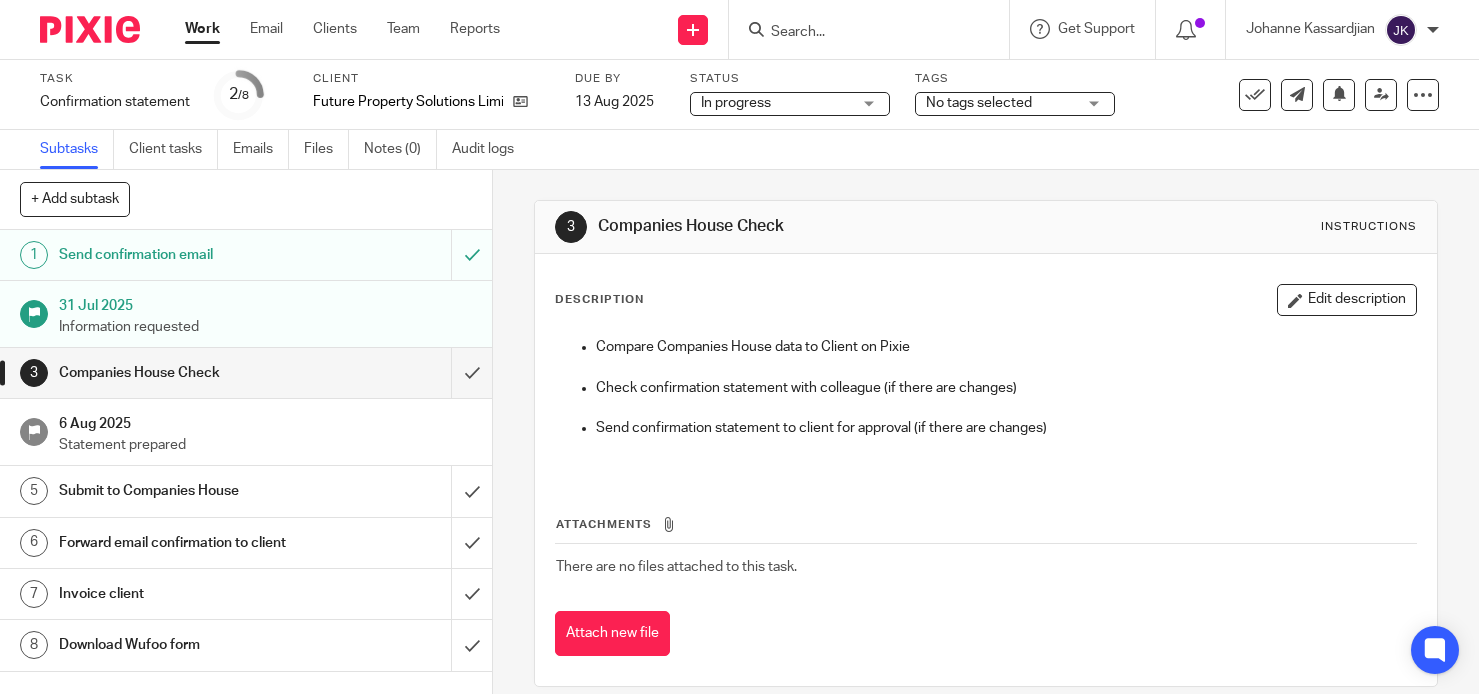 scroll, scrollTop: 0, scrollLeft: 0, axis: both 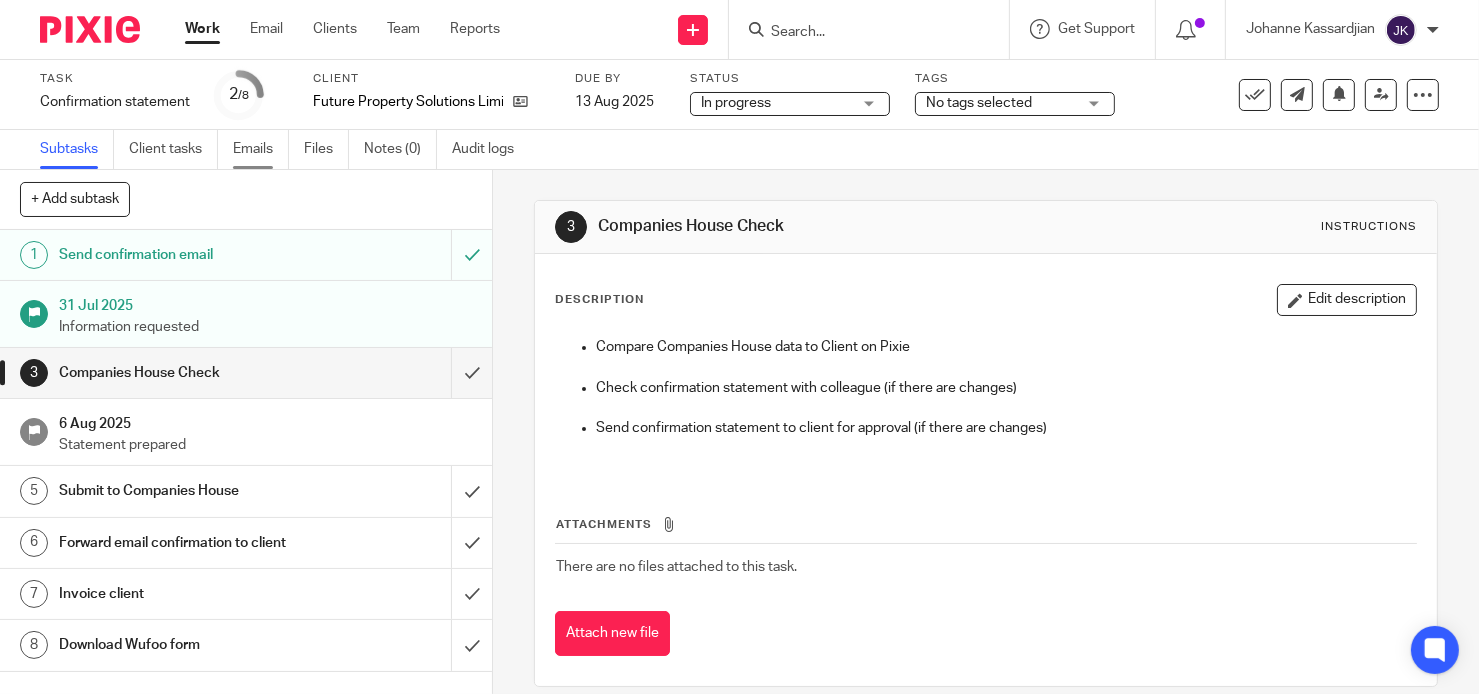 click on "Emails" at bounding box center (261, 149) 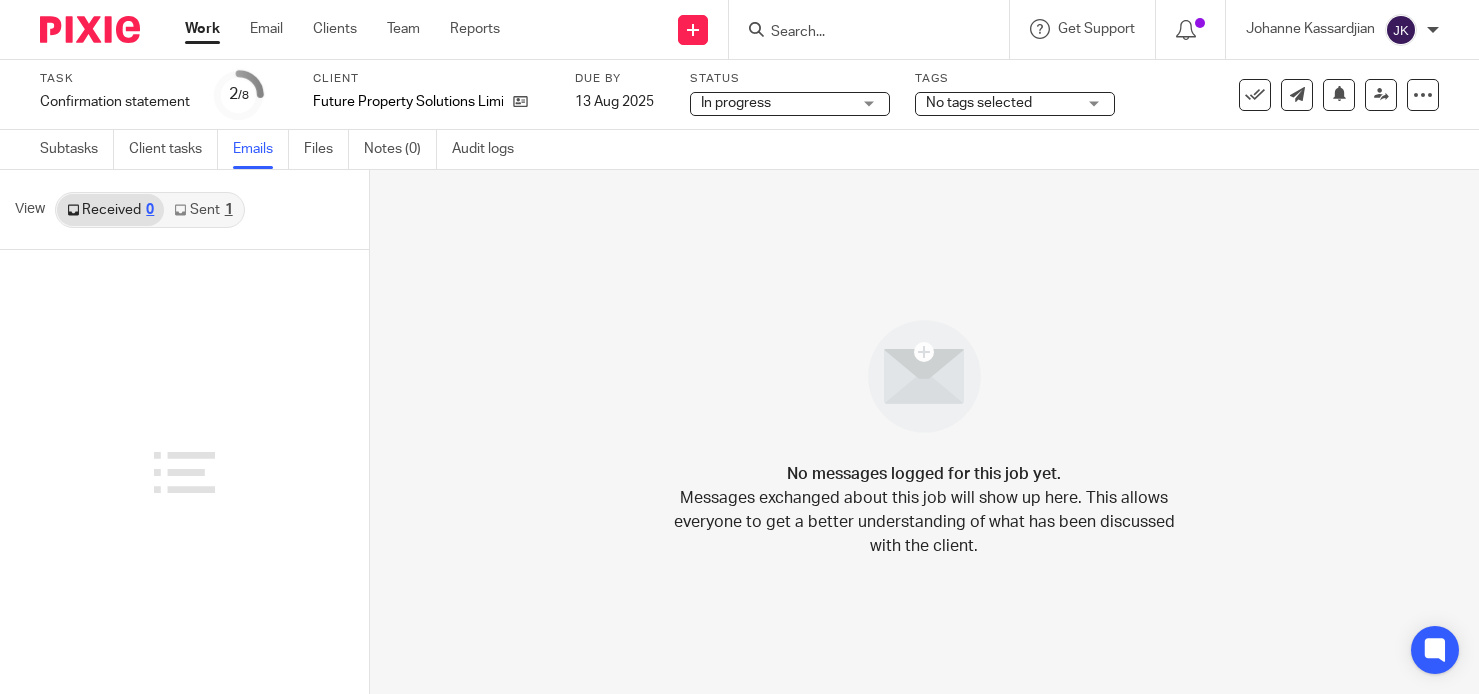scroll, scrollTop: 0, scrollLeft: 0, axis: both 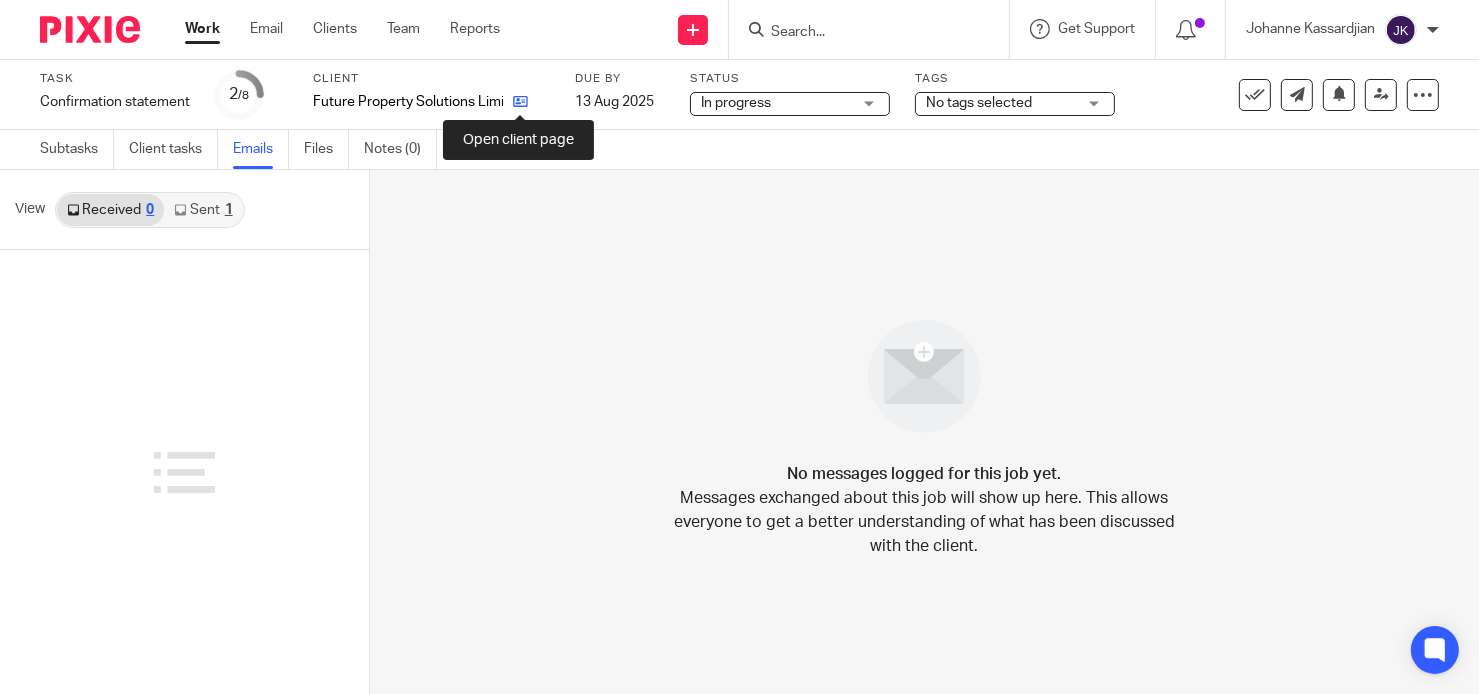 click at bounding box center [520, 101] 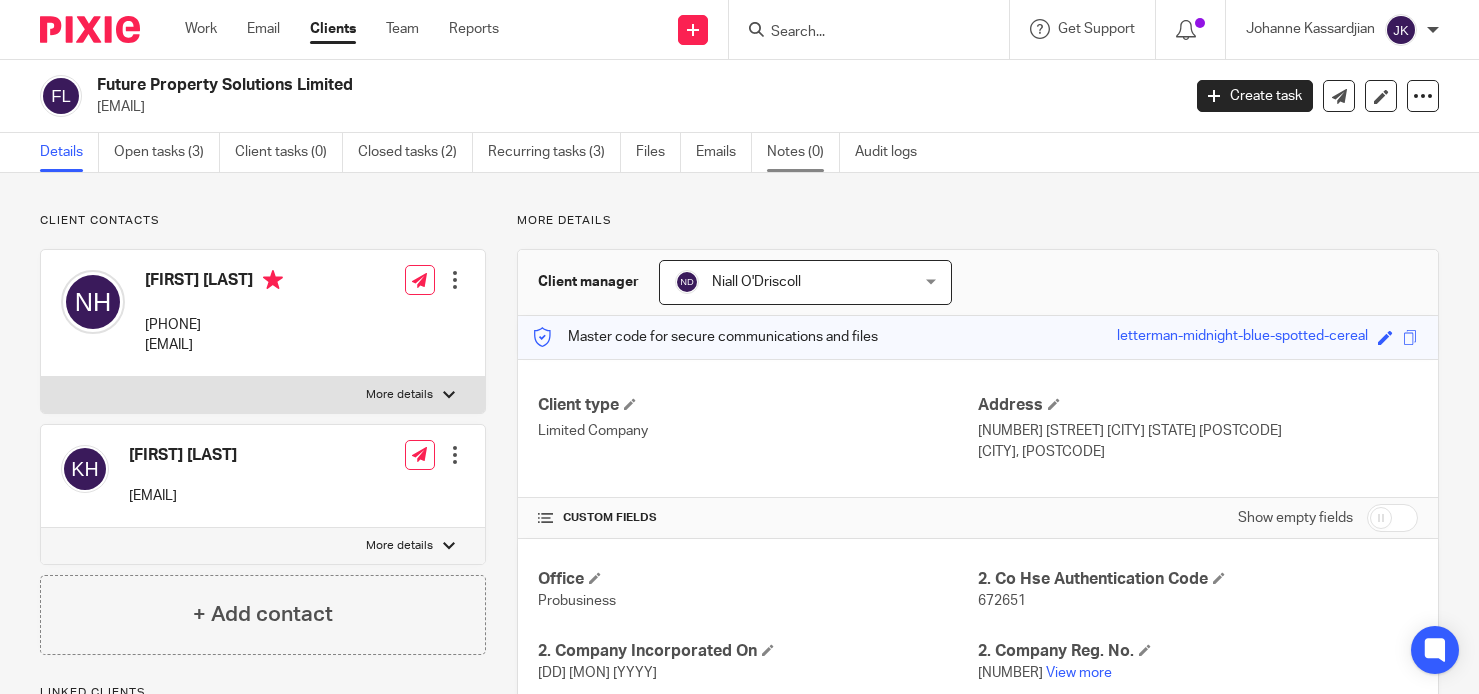 scroll, scrollTop: 0, scrollLeft: 0, axis: both 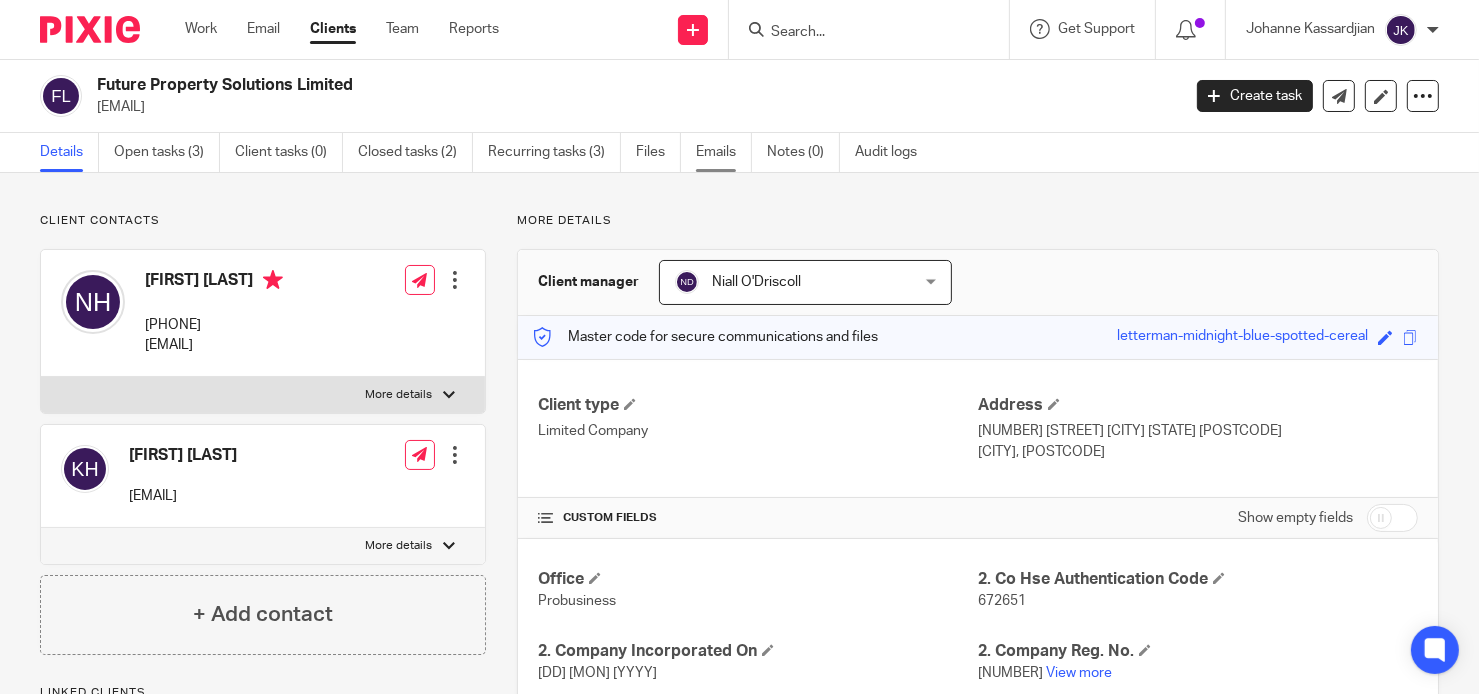 click on "Emails" at bounding box center [724, 152] 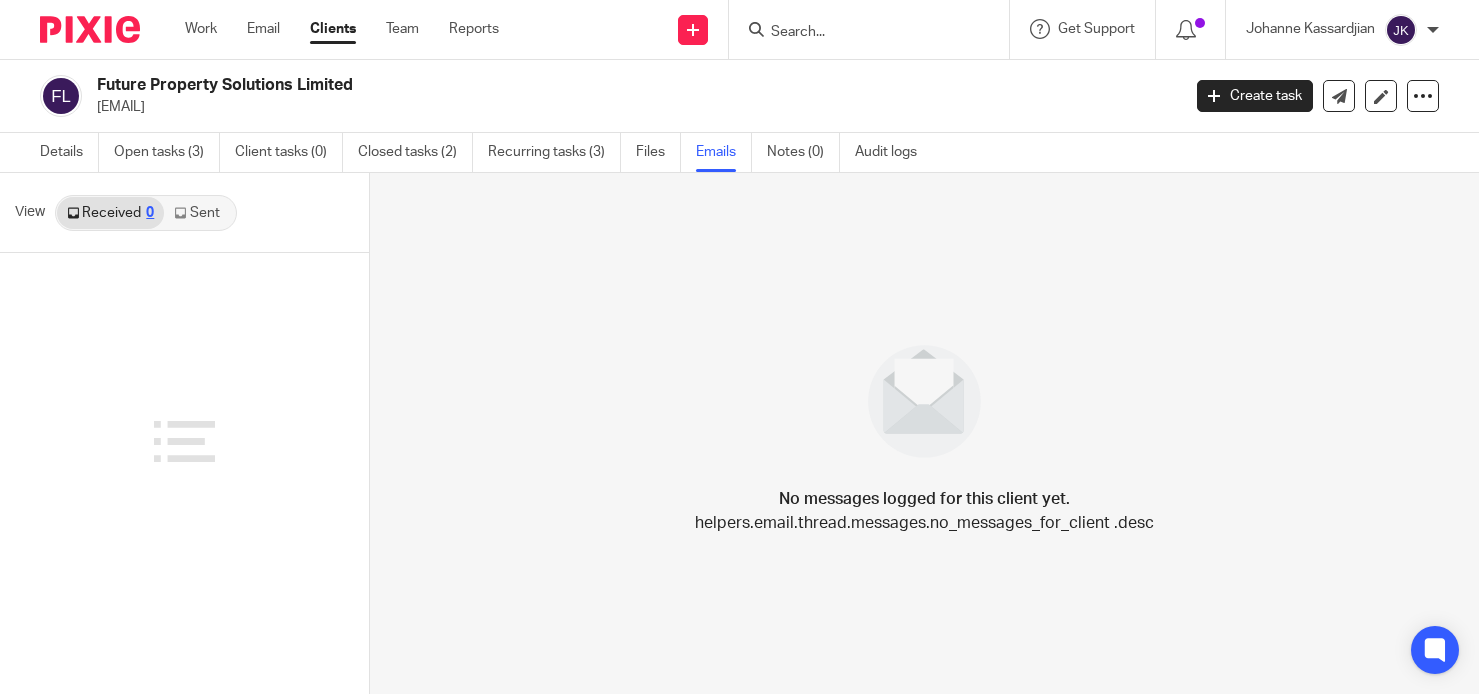 scroll, scrollTop: 0, scrollLeft: 0, axis: both 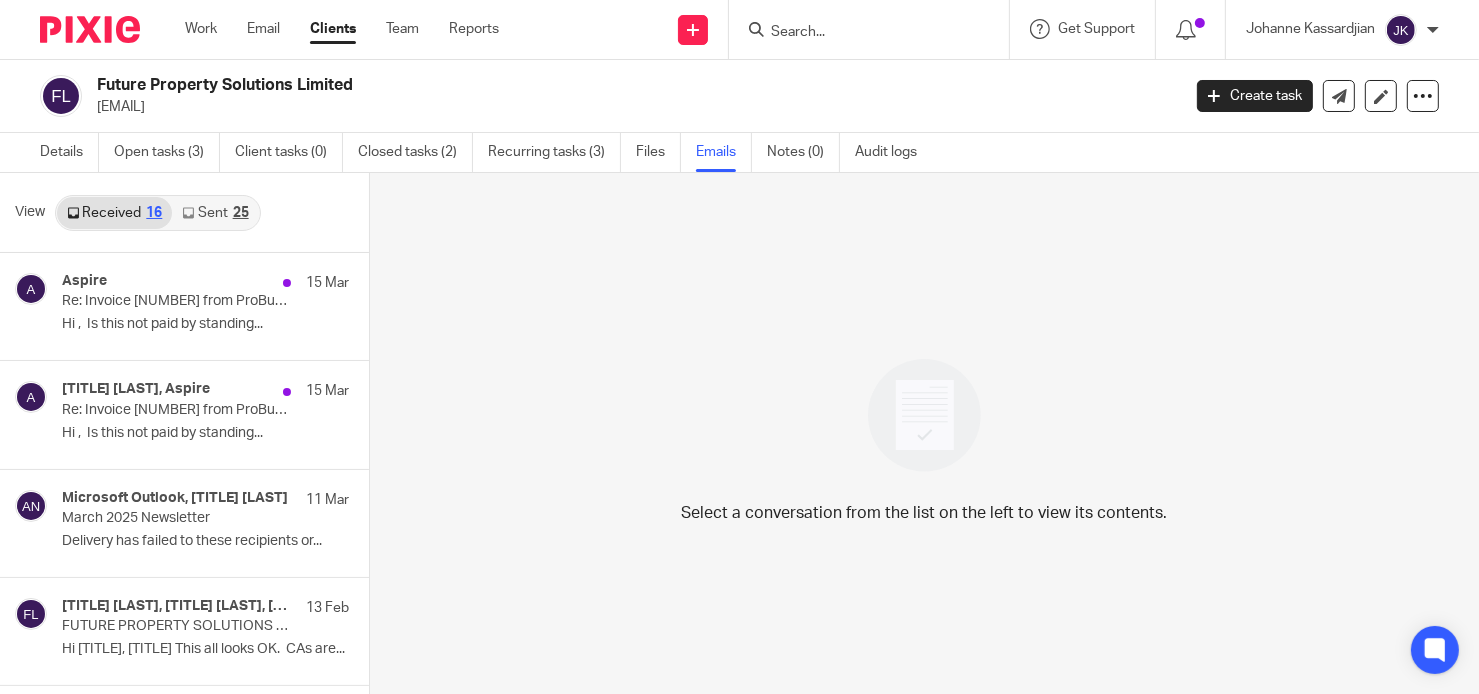click on "25" at bounding box center (241, 213) 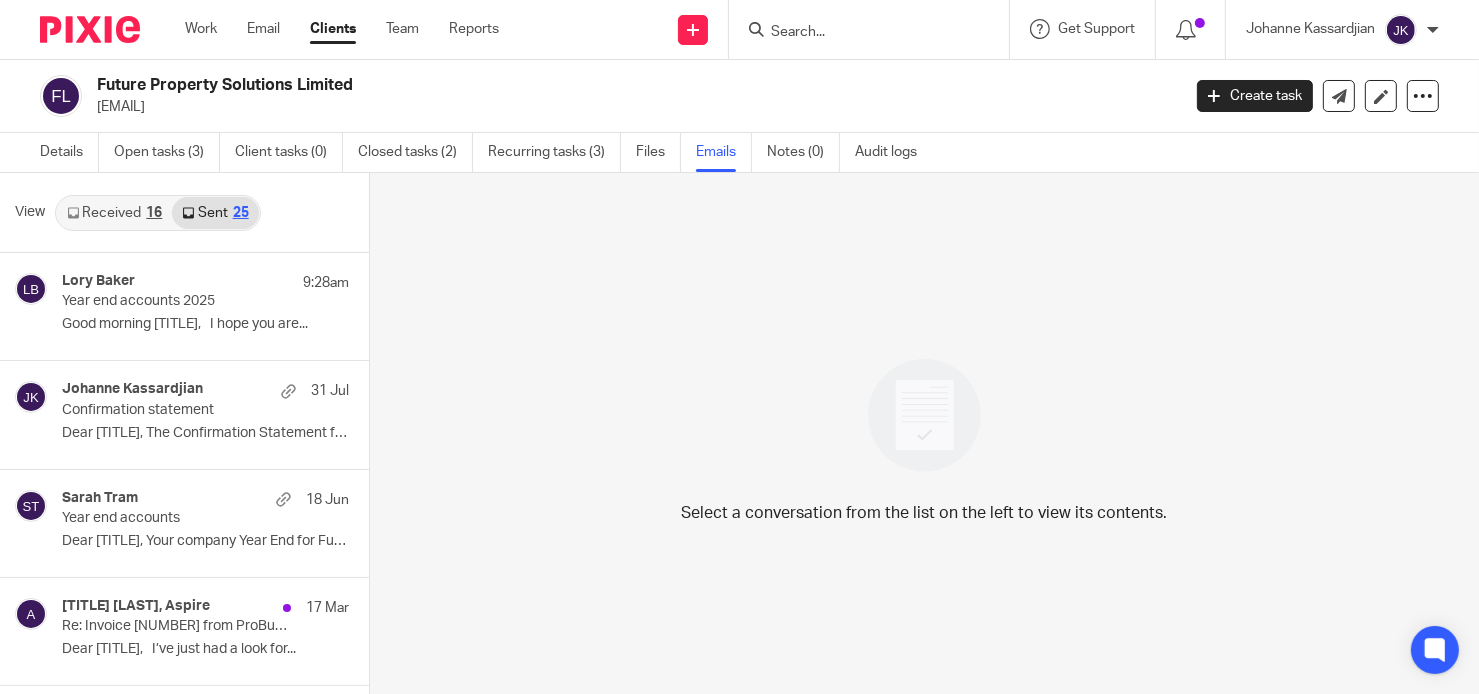 scroll, scrollTop: 3, scrollLeft: 0, axis: vertical 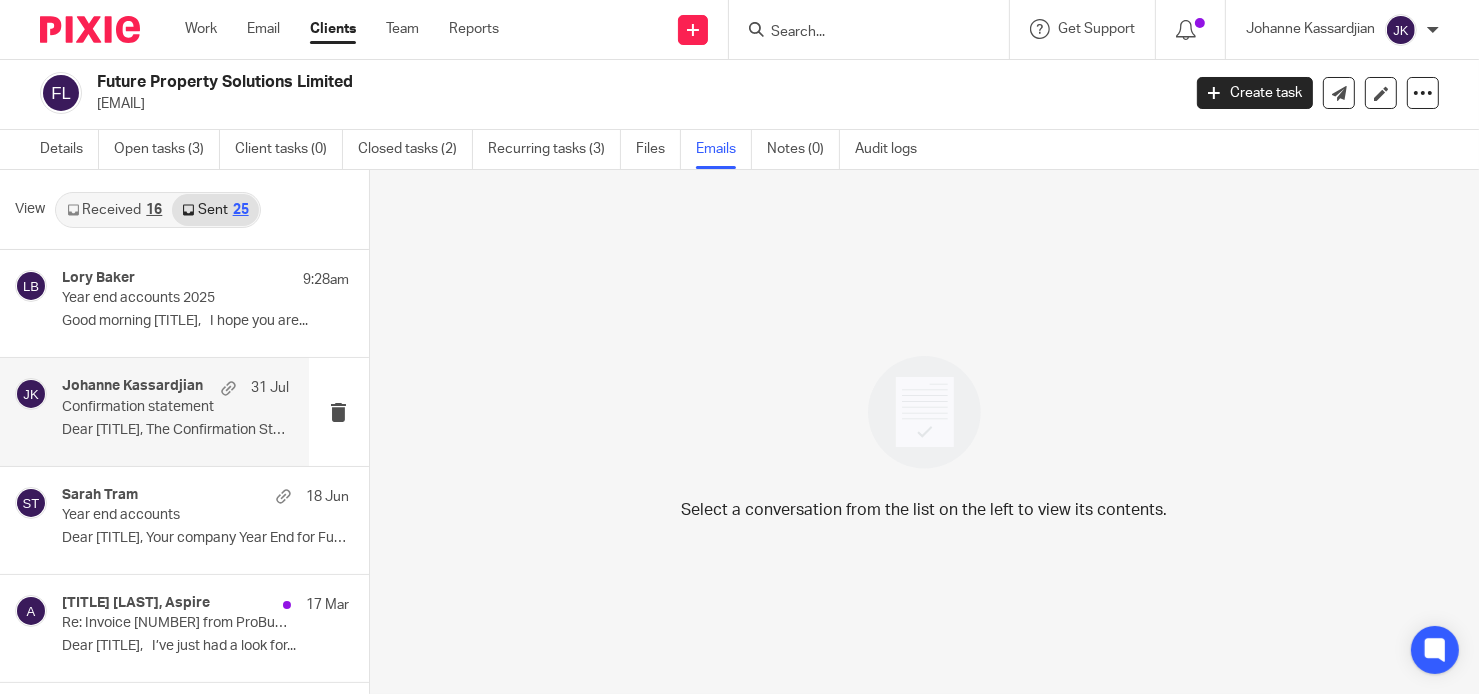 click on "Johanne Kassardjian
31 Jul" at bounding box center [175, 388] 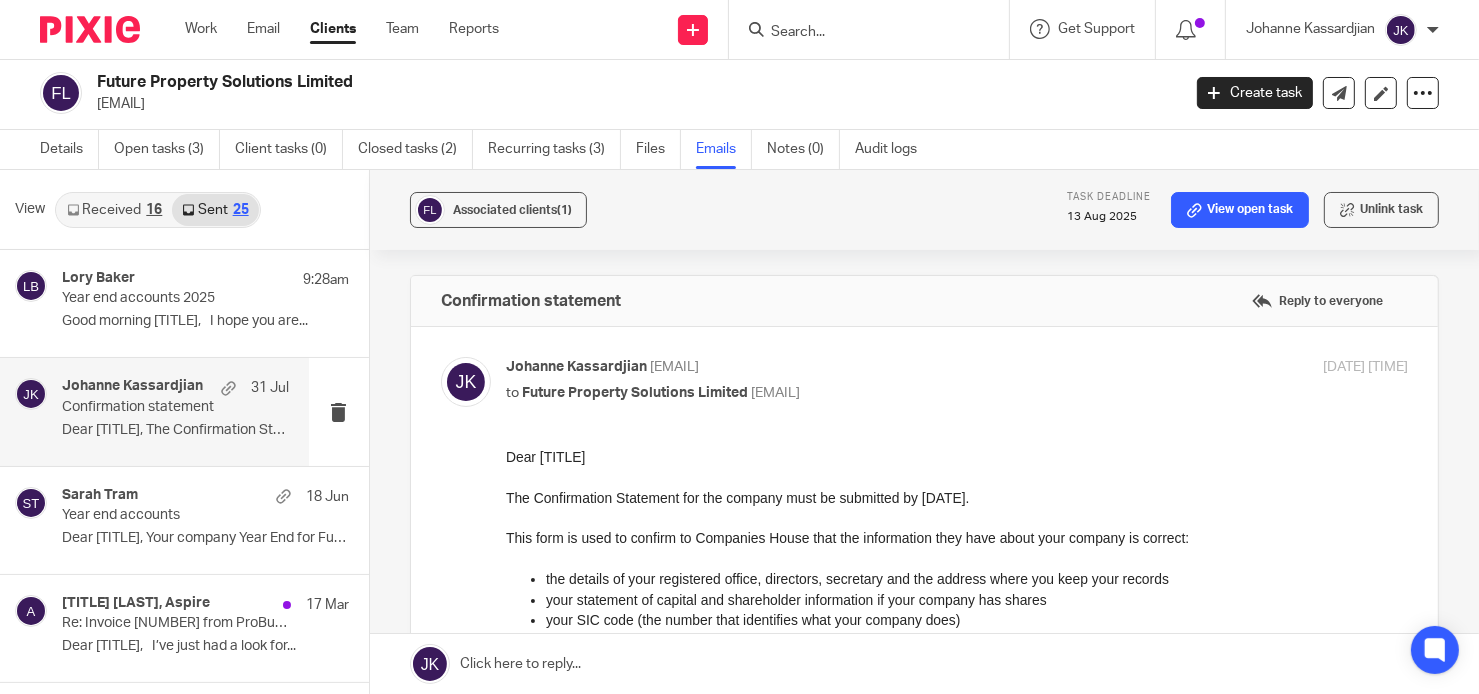 scroll, scrollTop: 0, scrollLeft: 0, axis: both 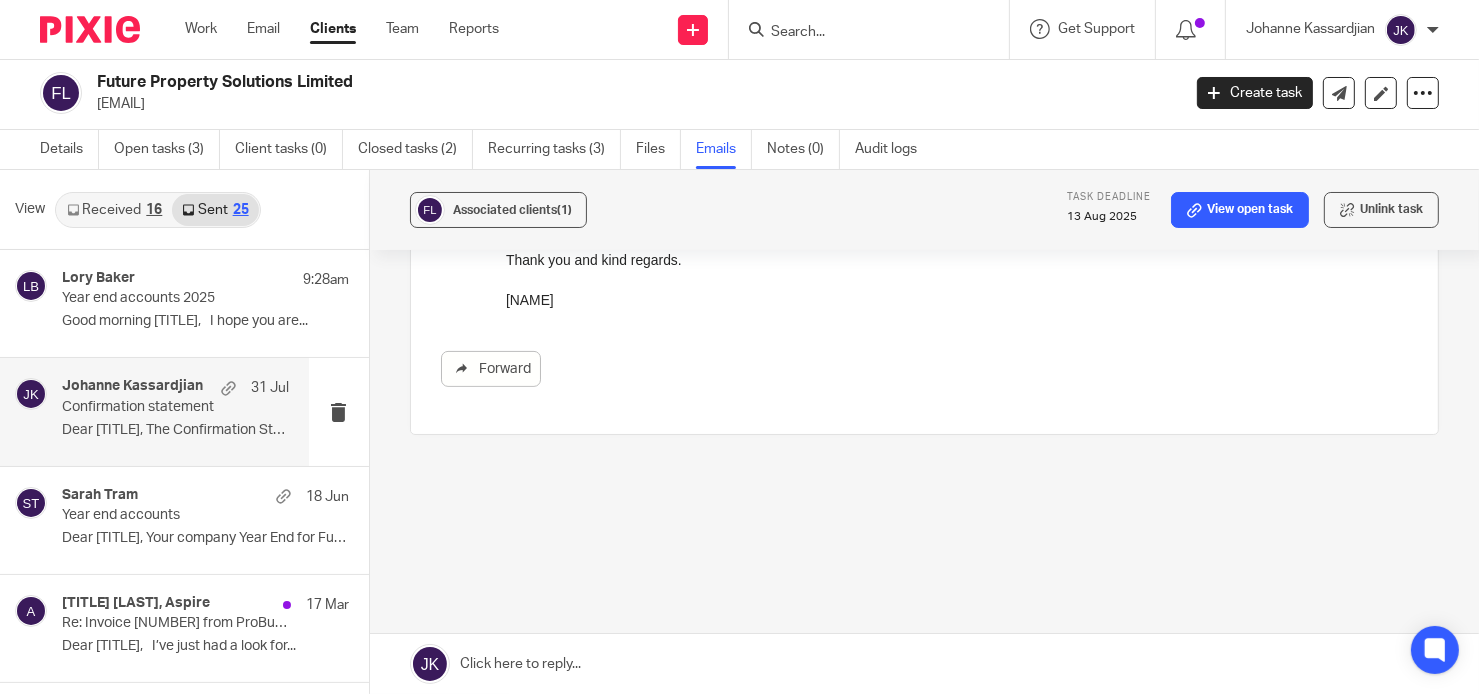 click at bounding box center [924, 664] 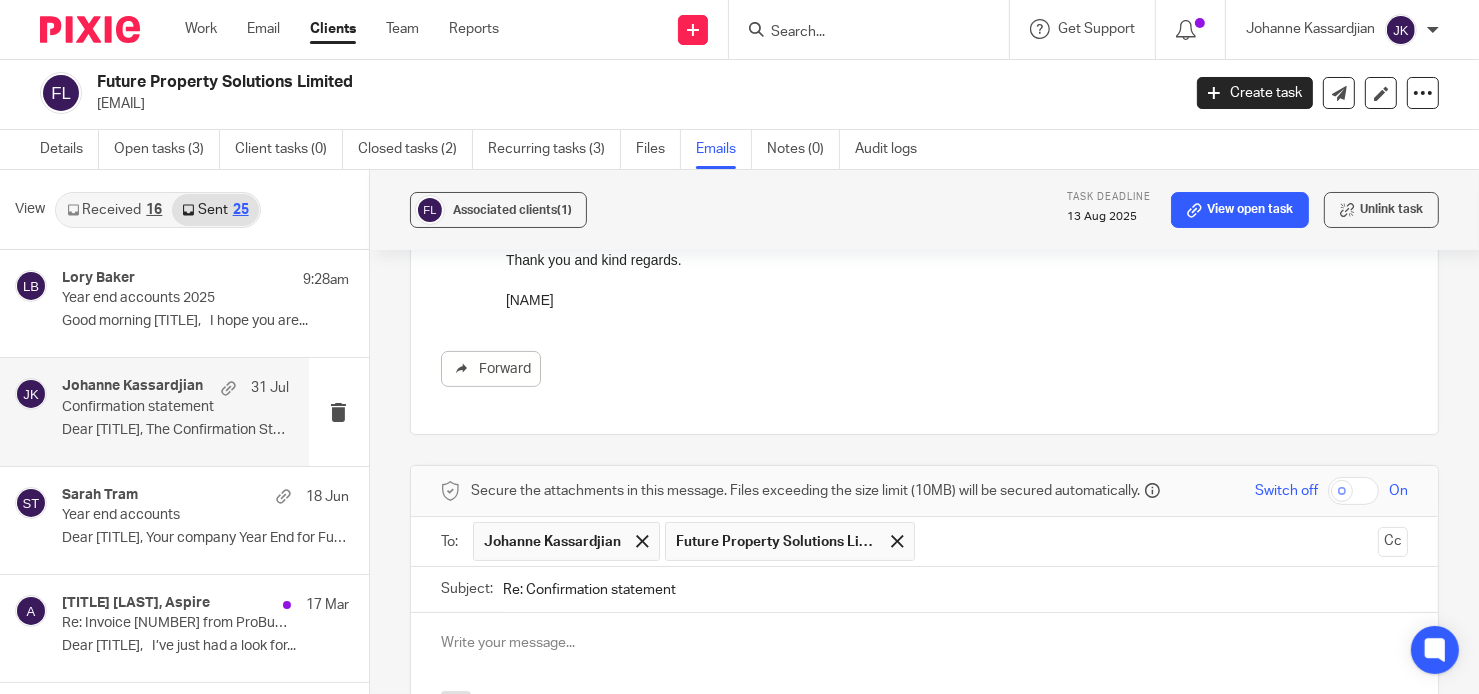 scroll, scrollTop: 0, scrollLeft: 0, axis: both 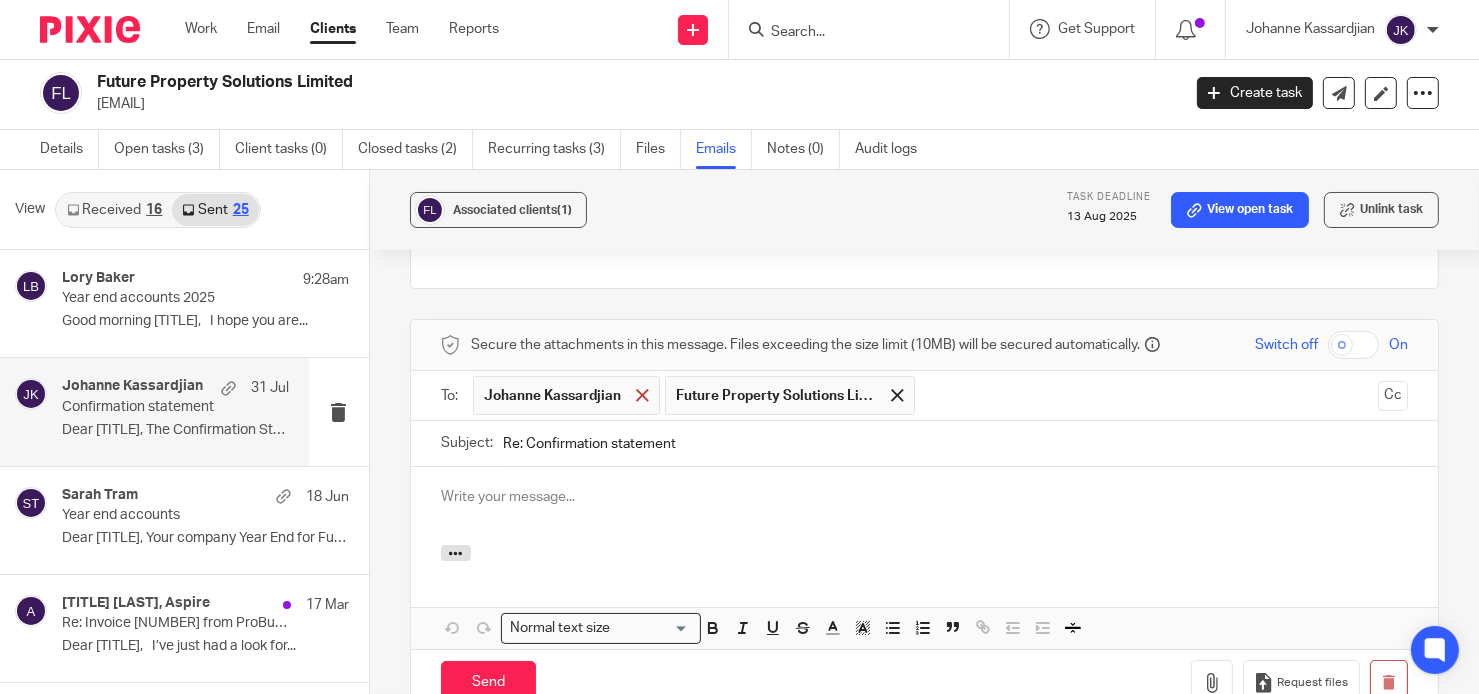 click at bounding box center (642, 395) 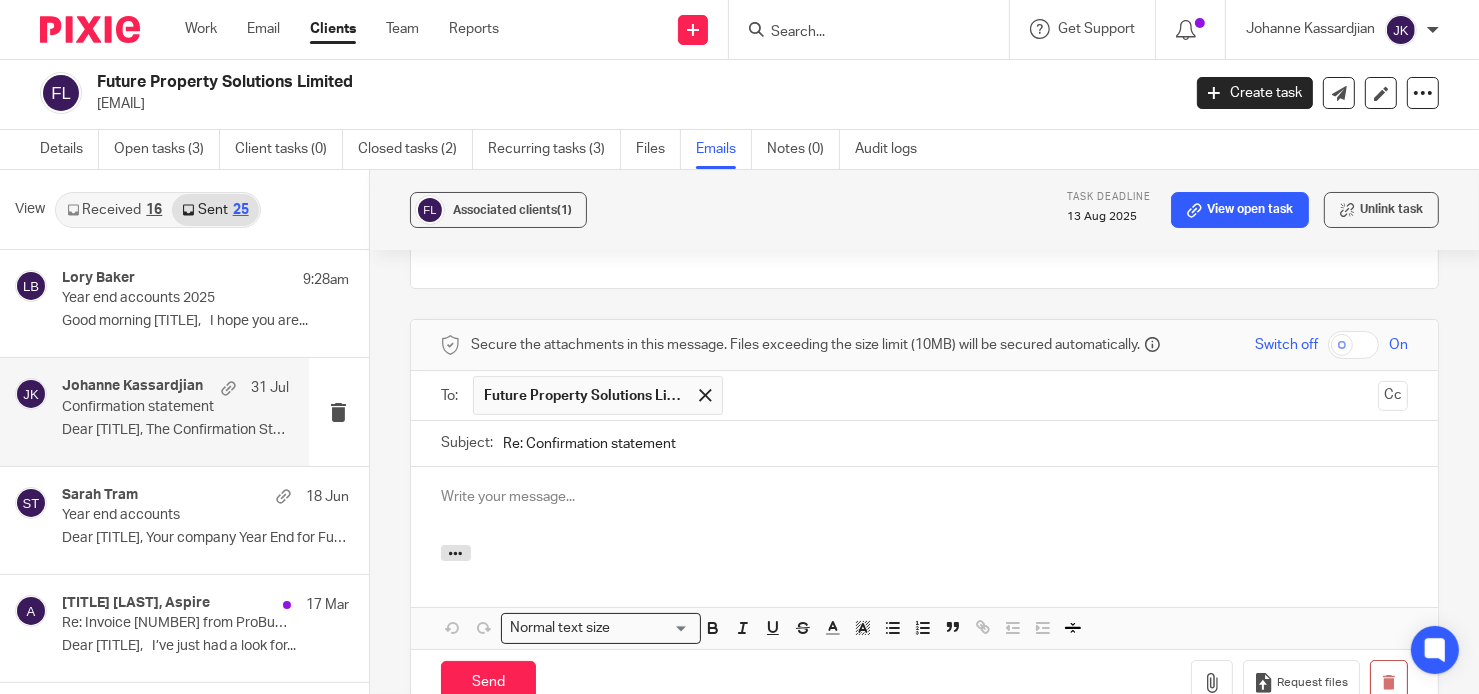 click at bounding box center [924, 497] 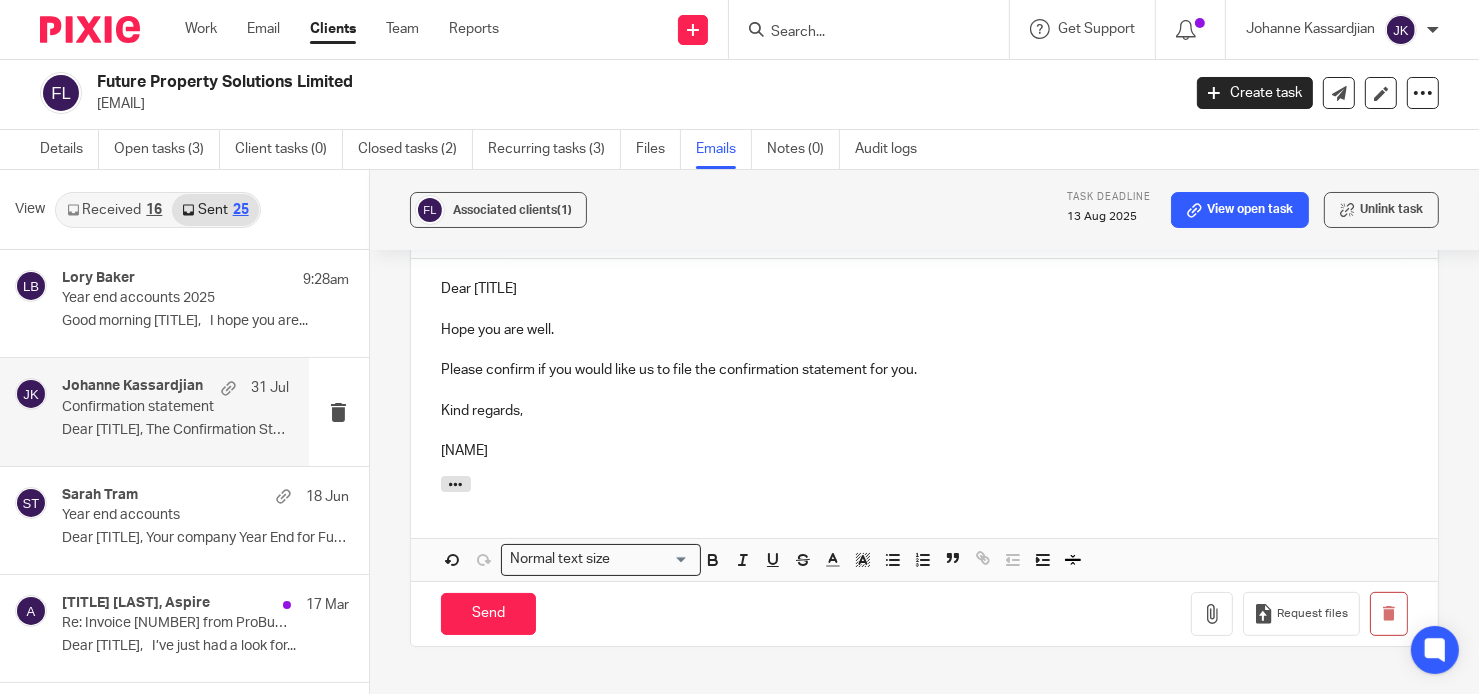 scroll, scrollTop: 916, scrollLeft: 0, axis: vertical 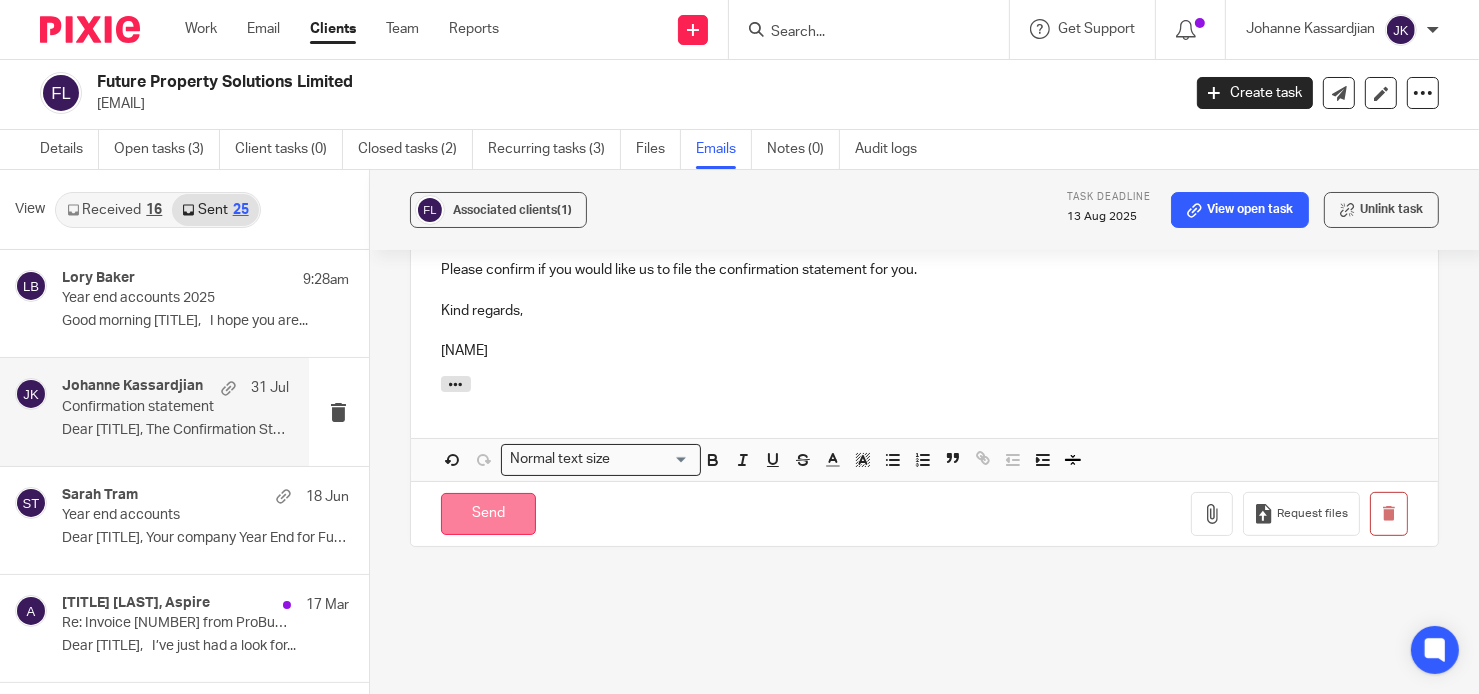 click on "Send" at bounding box center [488, 514] 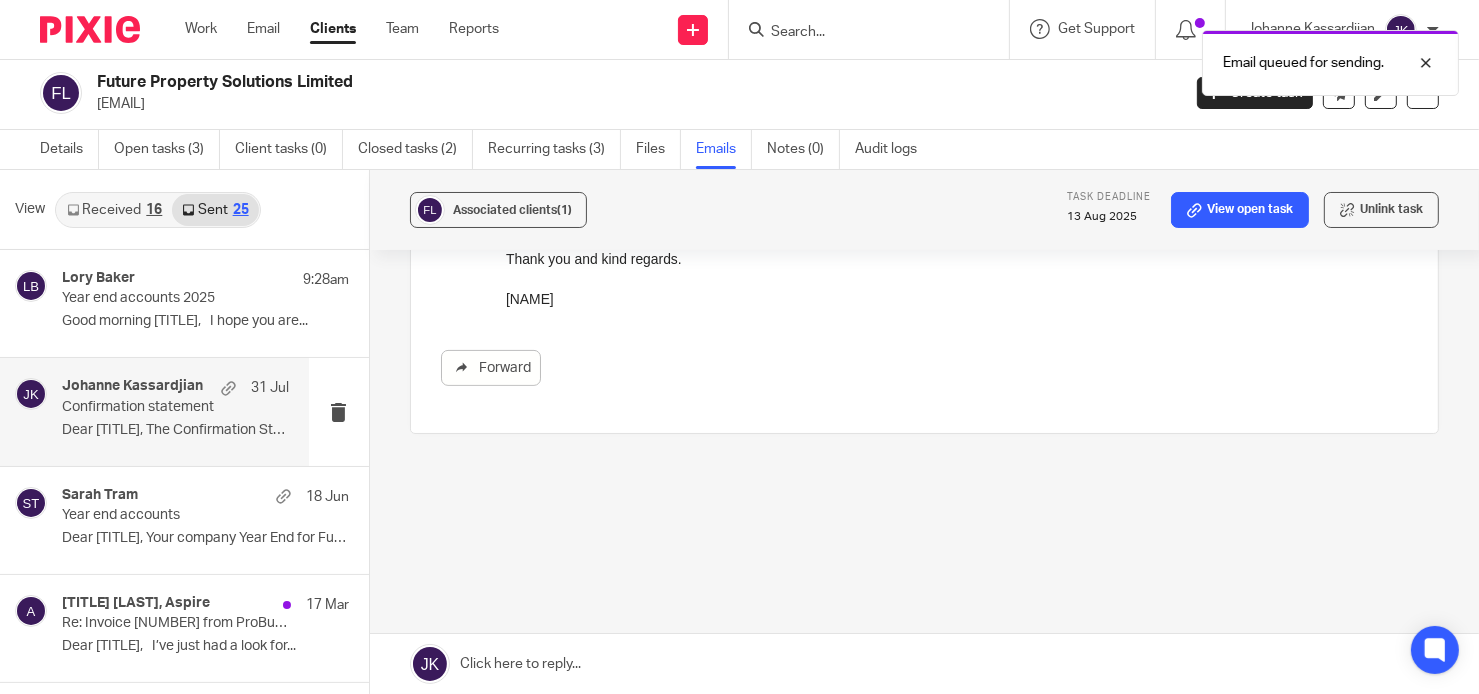 scroll, scrollTop: 462, scrollLeft: 0, axis: vertical 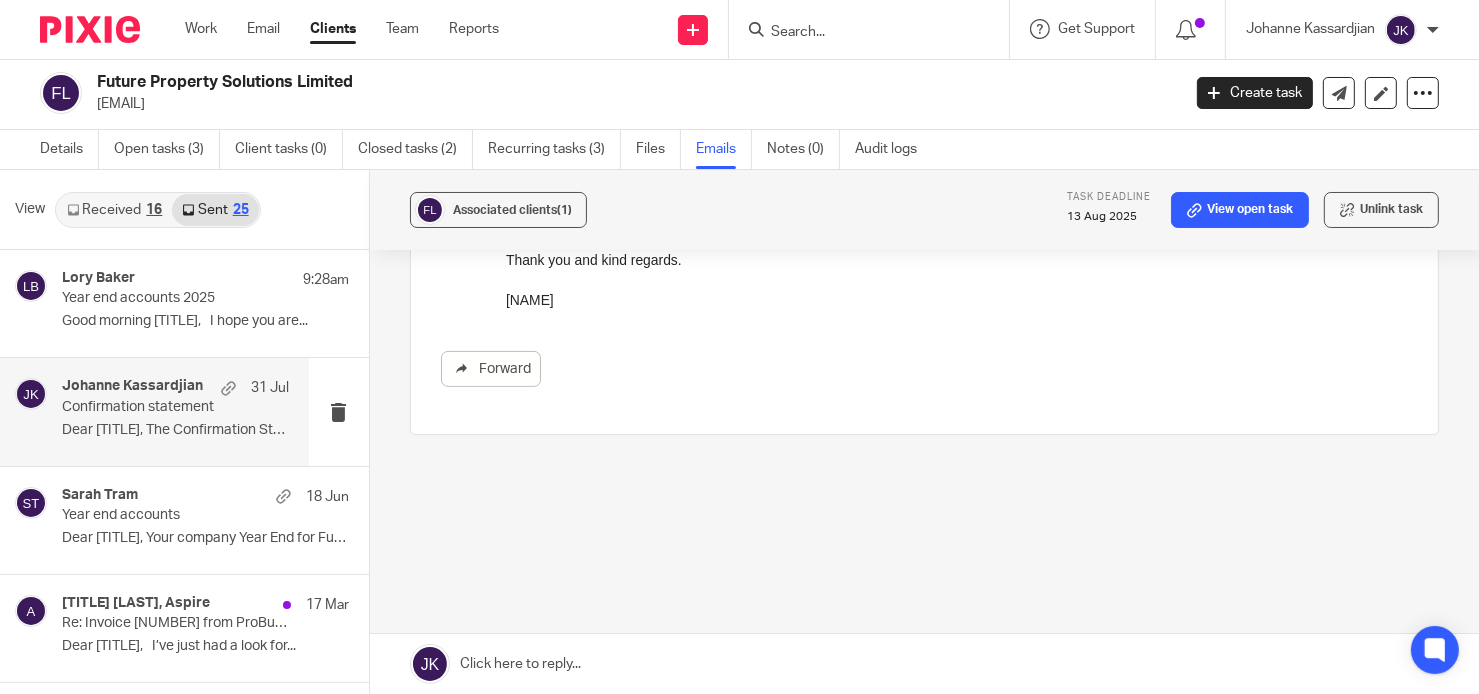 click on "Sent
25" at bounding box center [215, 210] 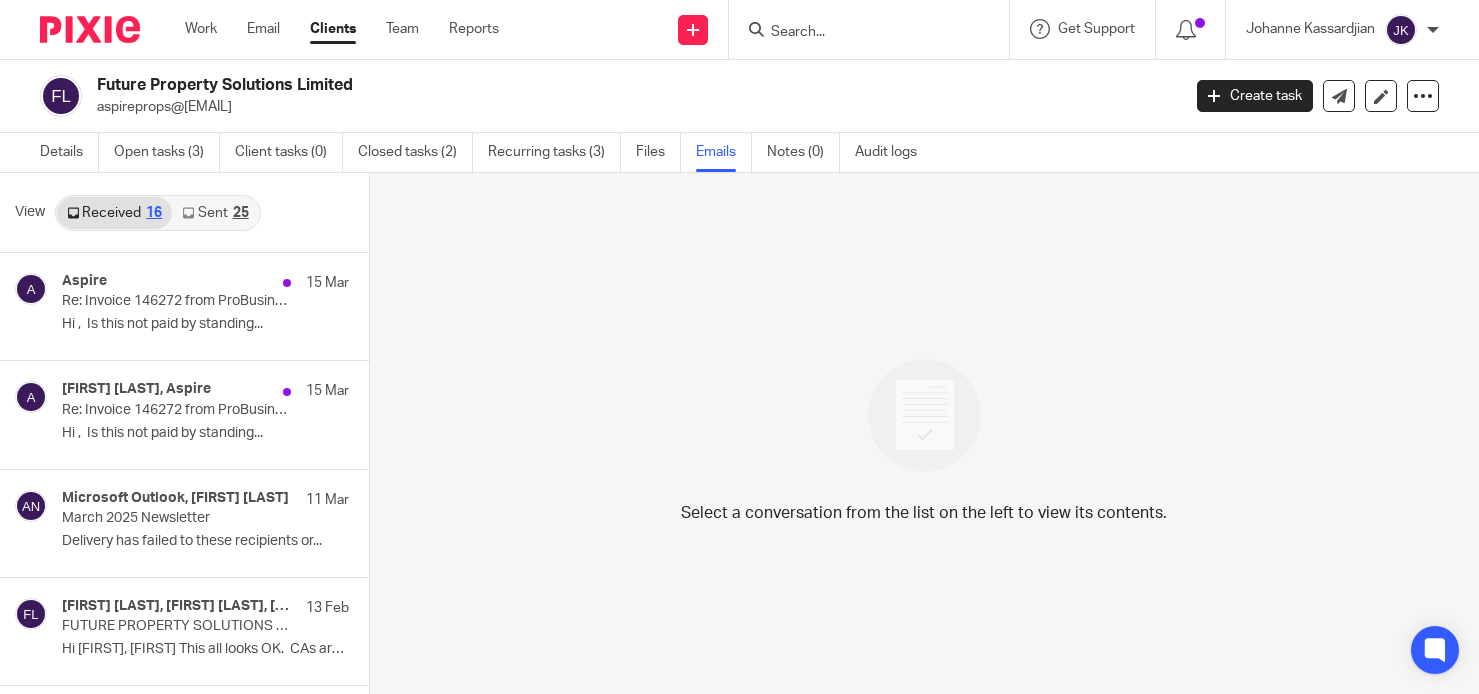 scroll, scrollTop: 0, scrollLeft: 0, axis: both 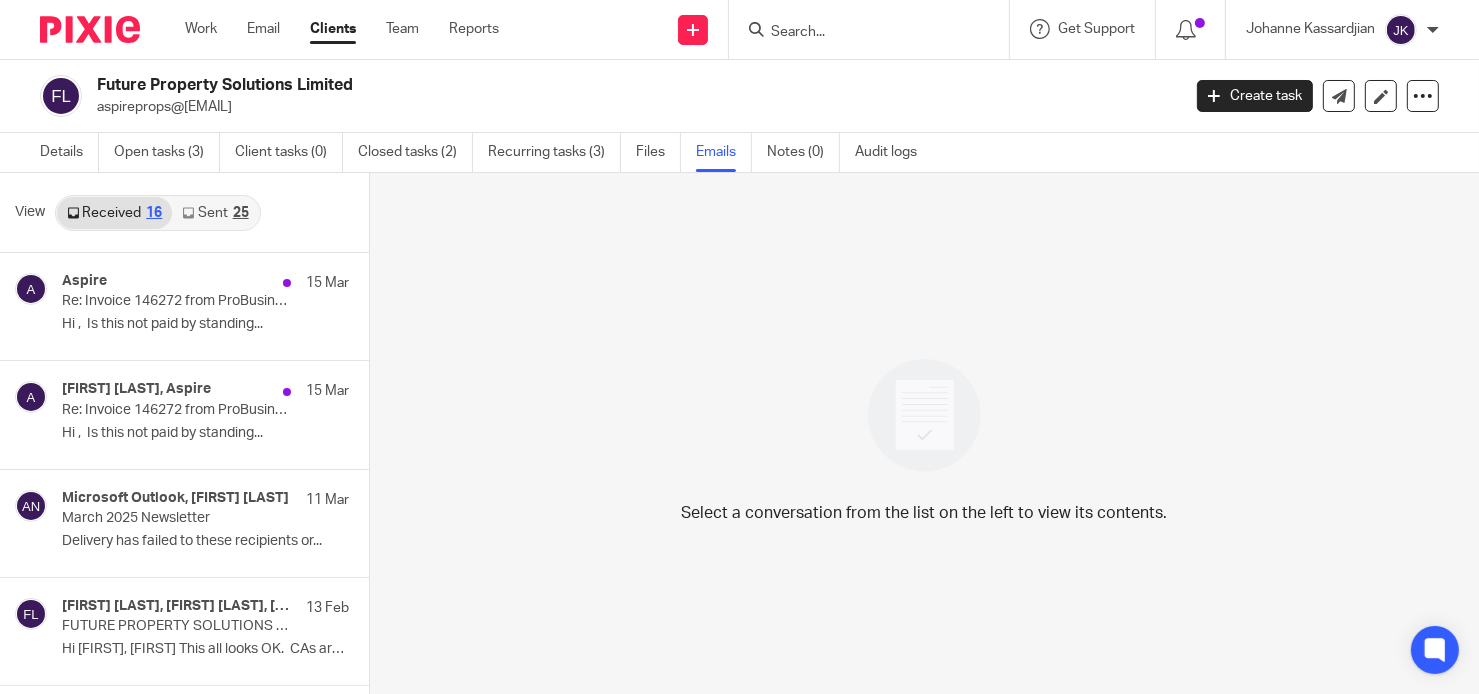 click on "Sent
25" at bounding box center (215, 213) 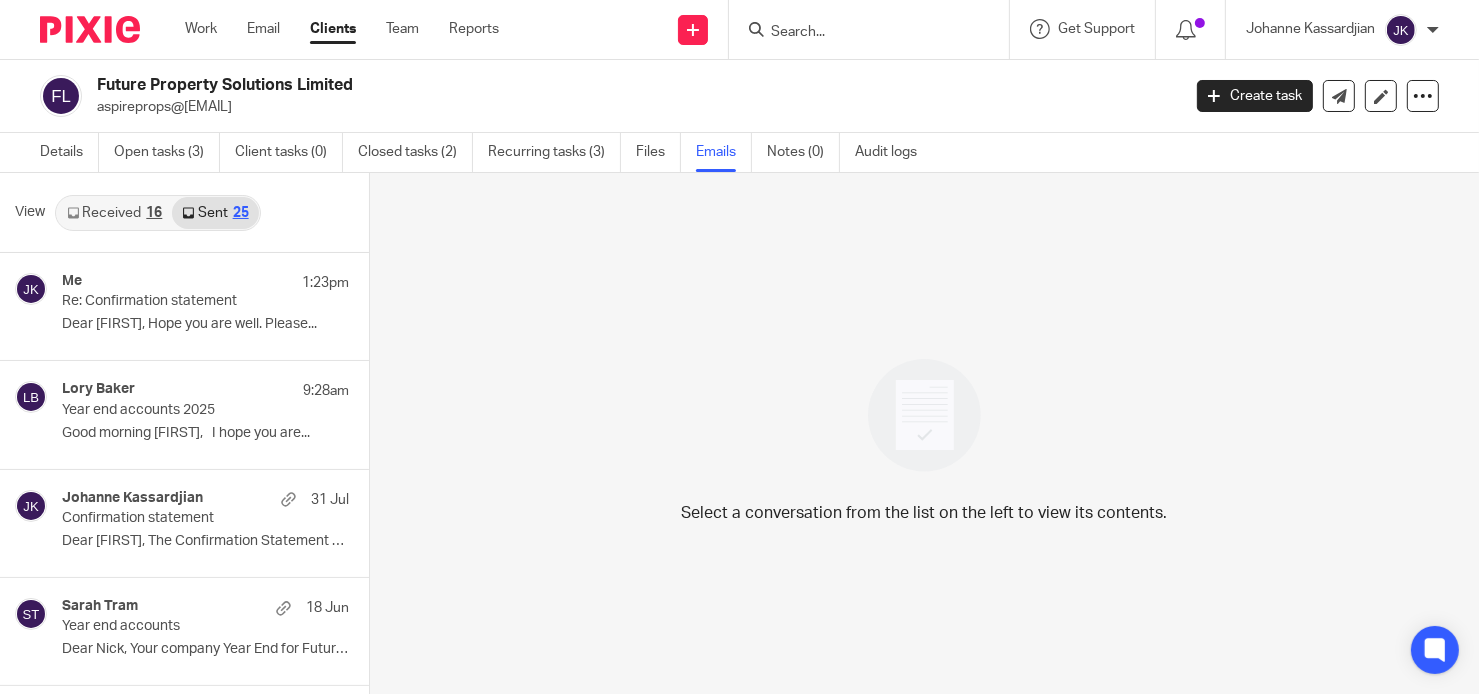 scroll, scrollTop: 3, scrollLeft: 0, axis: vertical 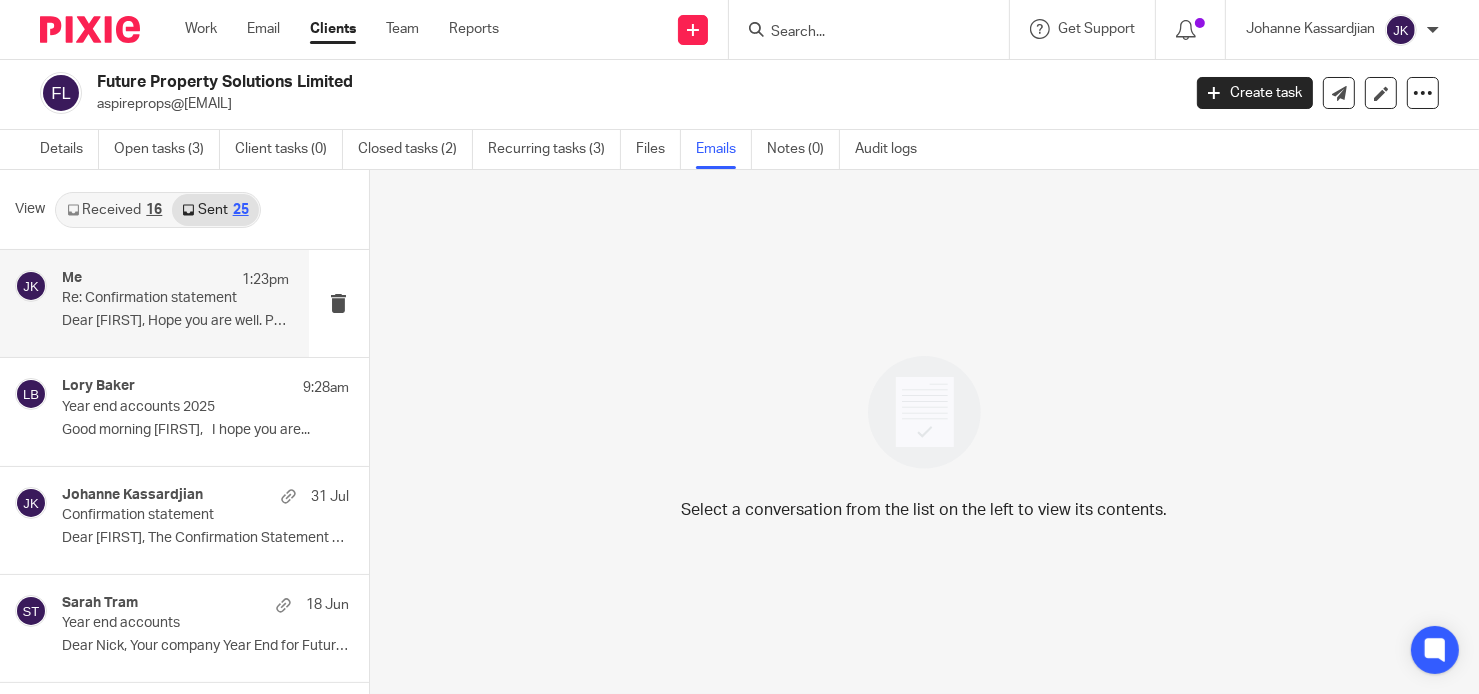 click on "Dear Nick,    Hope you are well.    Please..." at bounding box center (175, 321) 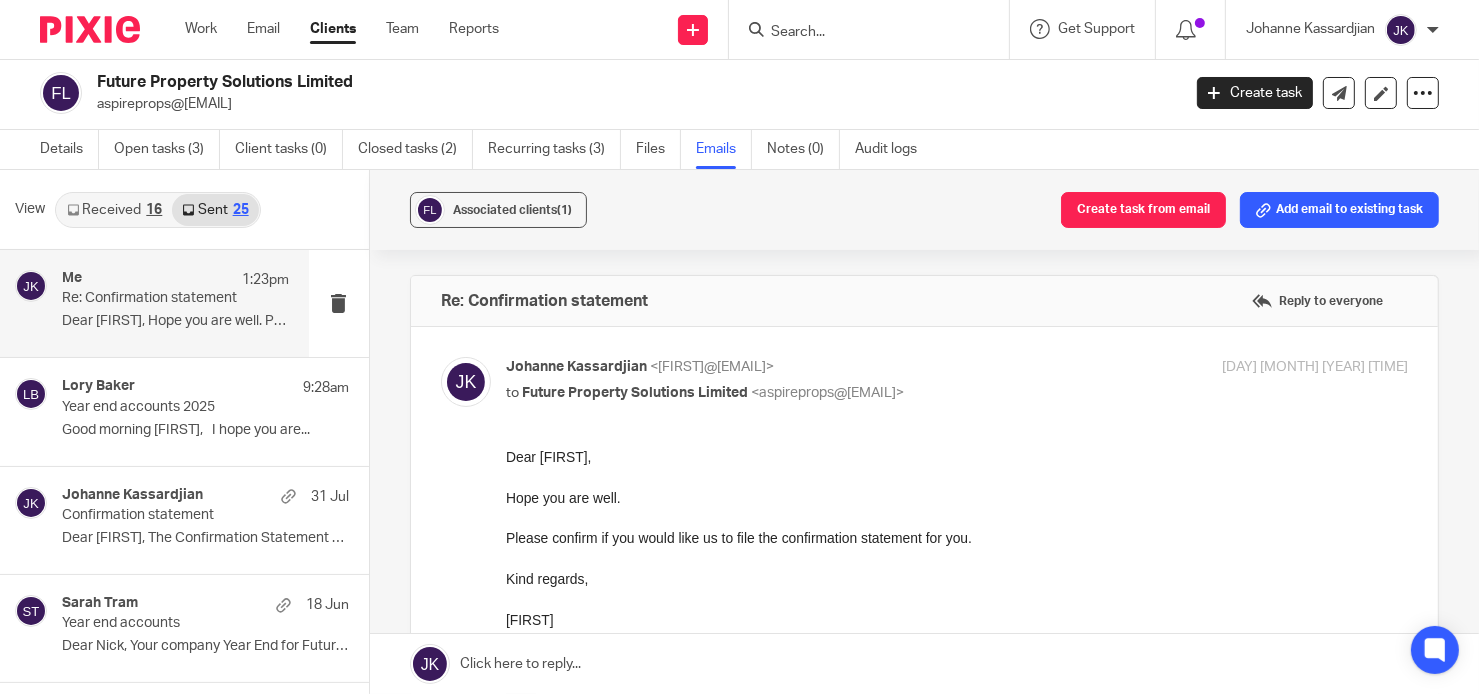 scroll, scrollTop: 0, scrollLeft: 0, axis: both 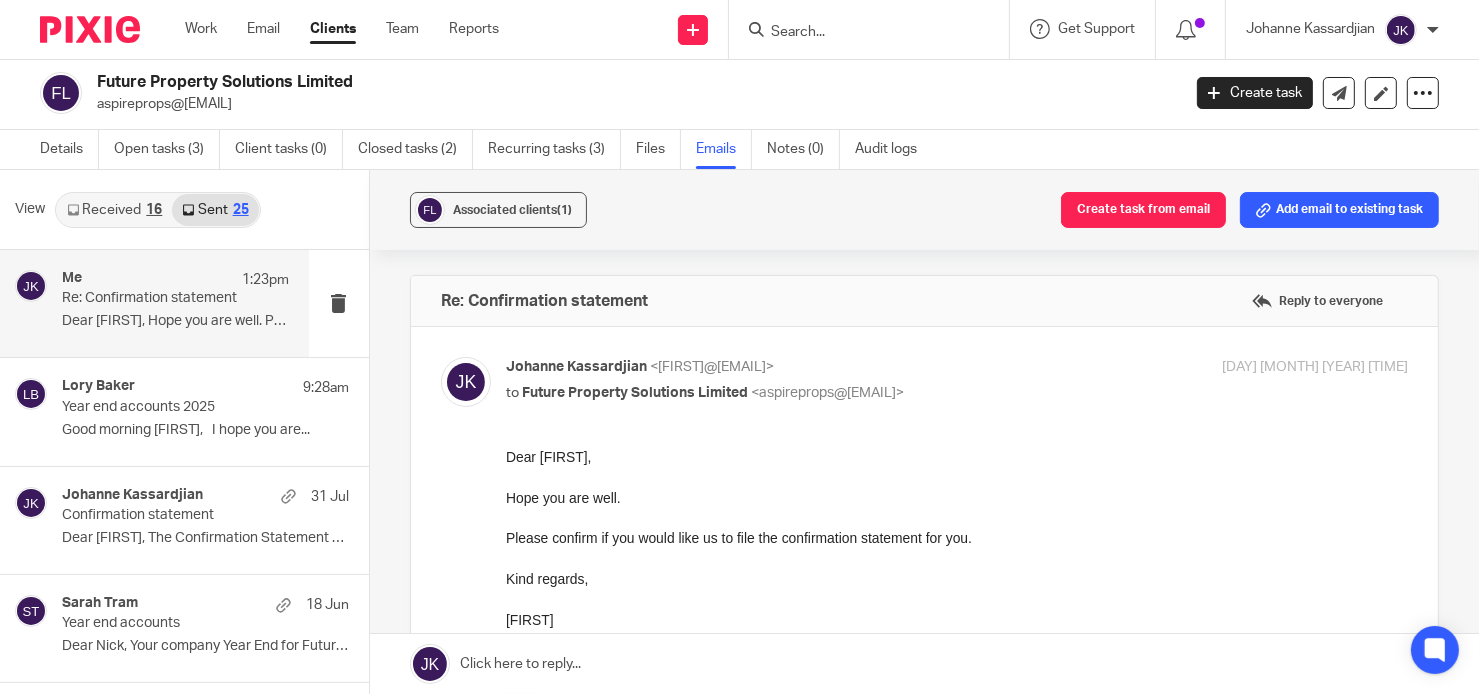 click on "16" at bounding box center [154, 210] 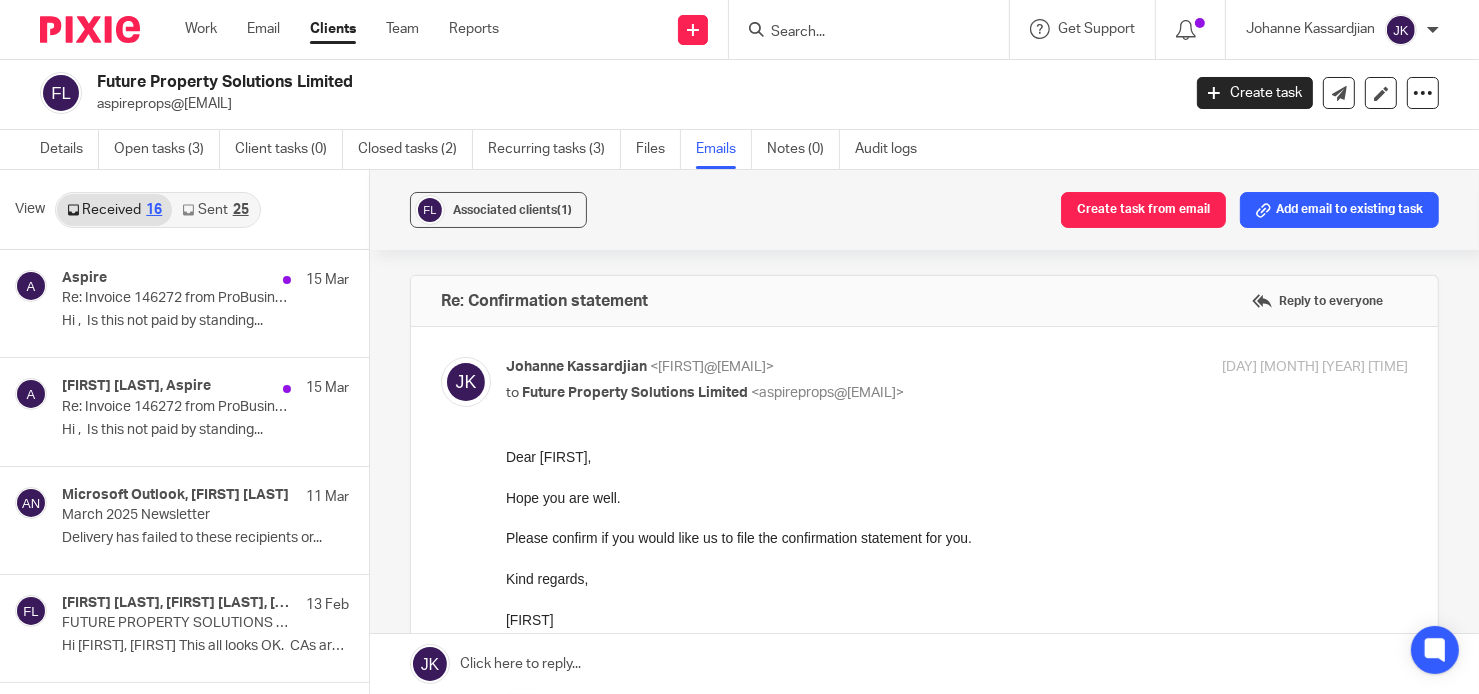drag, startPoint x: 188, startPoint y: 209, endPoint x: 179, endPoint y: 245, distance: 37.107952 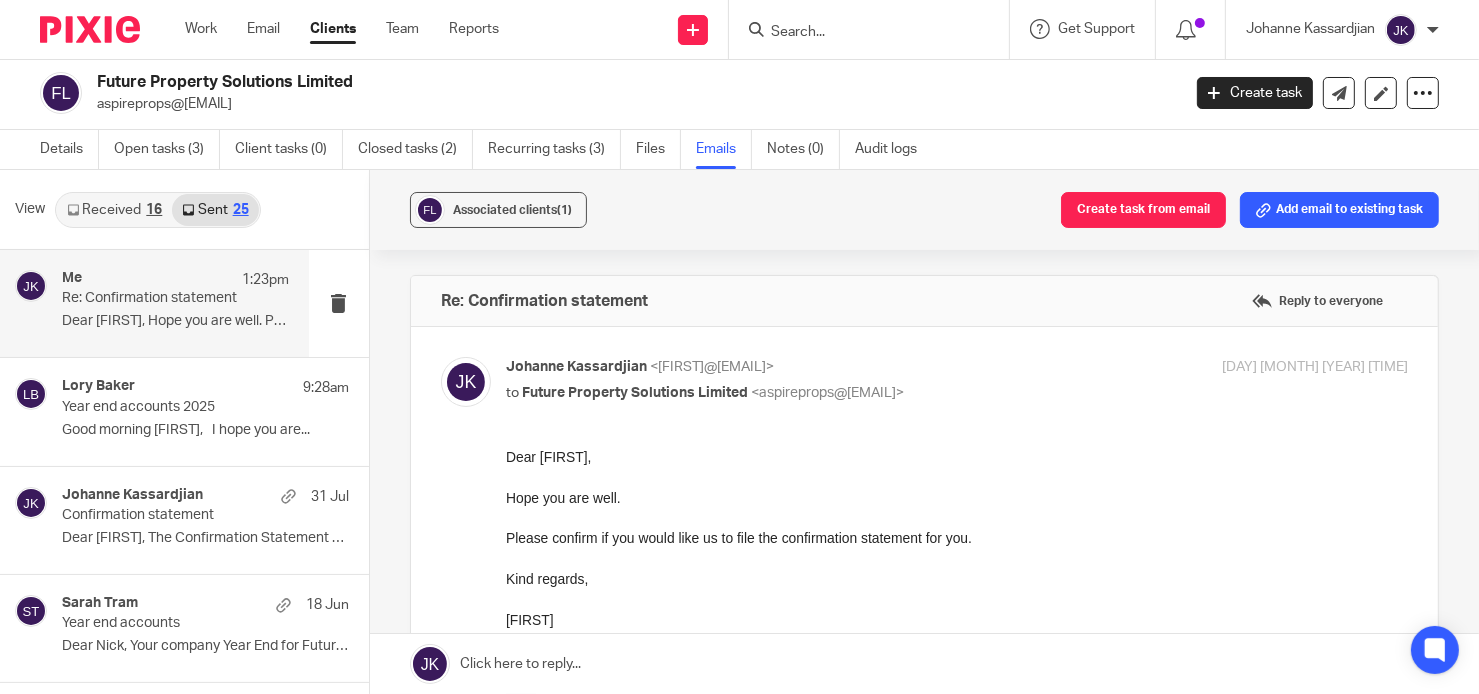 click on "Dear Nick,    Hope you are well.    Please..." at bounding box center [175, 321] 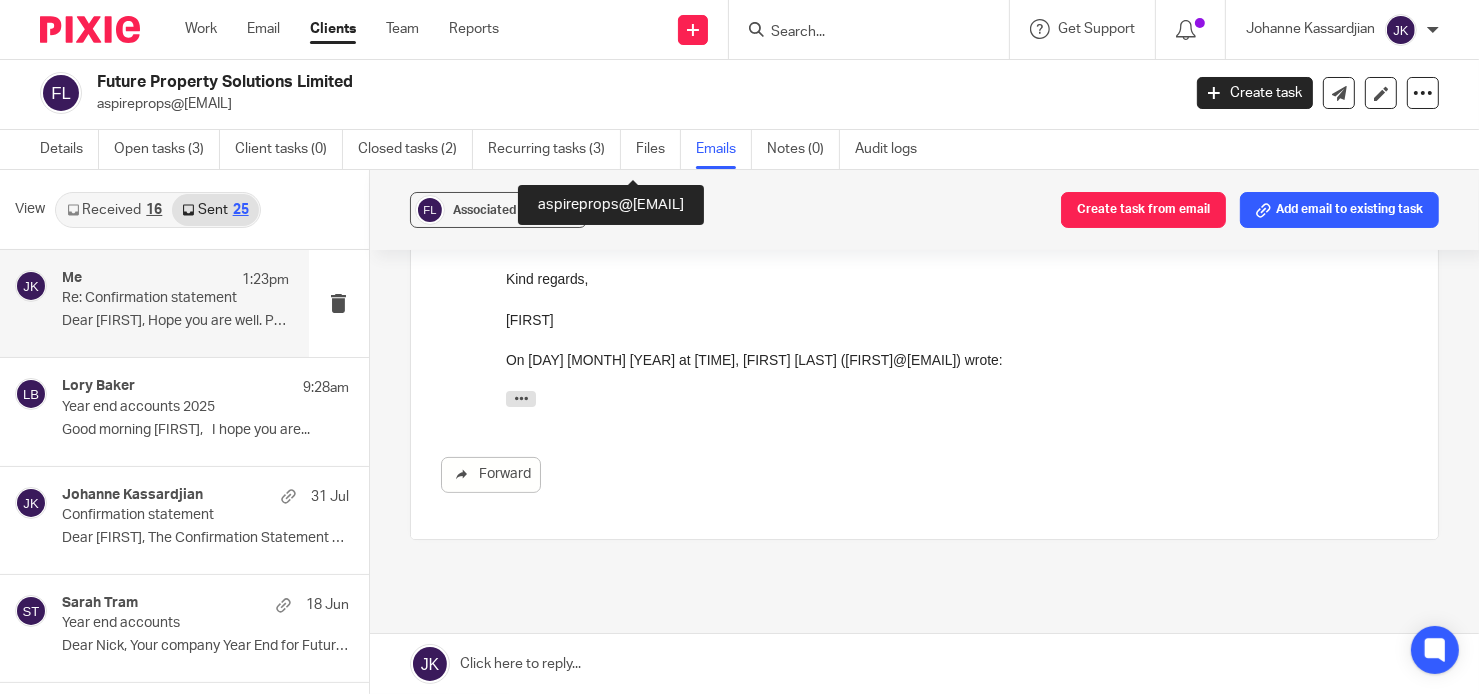 scroll, scrollTop: 0, scrollLeft: 0, axis: both 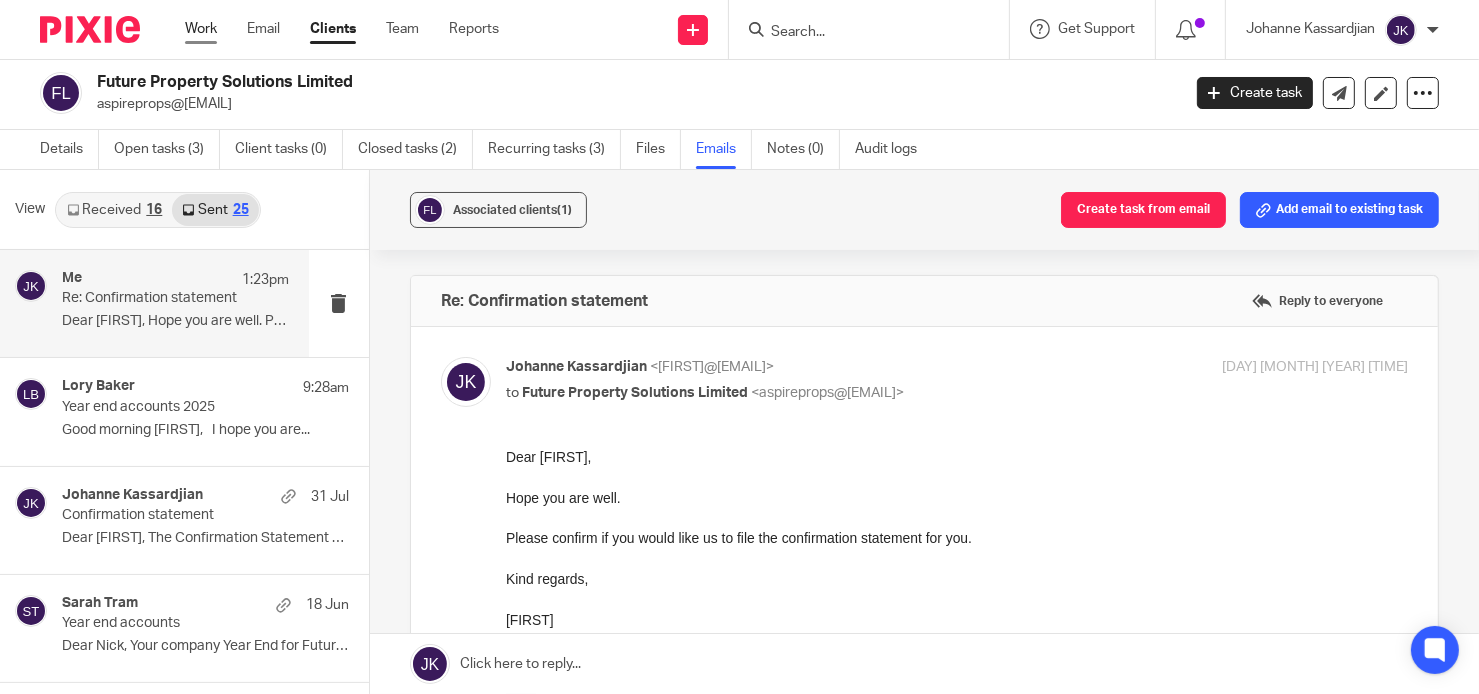 click on "Work" at bounding box center (201, 29) 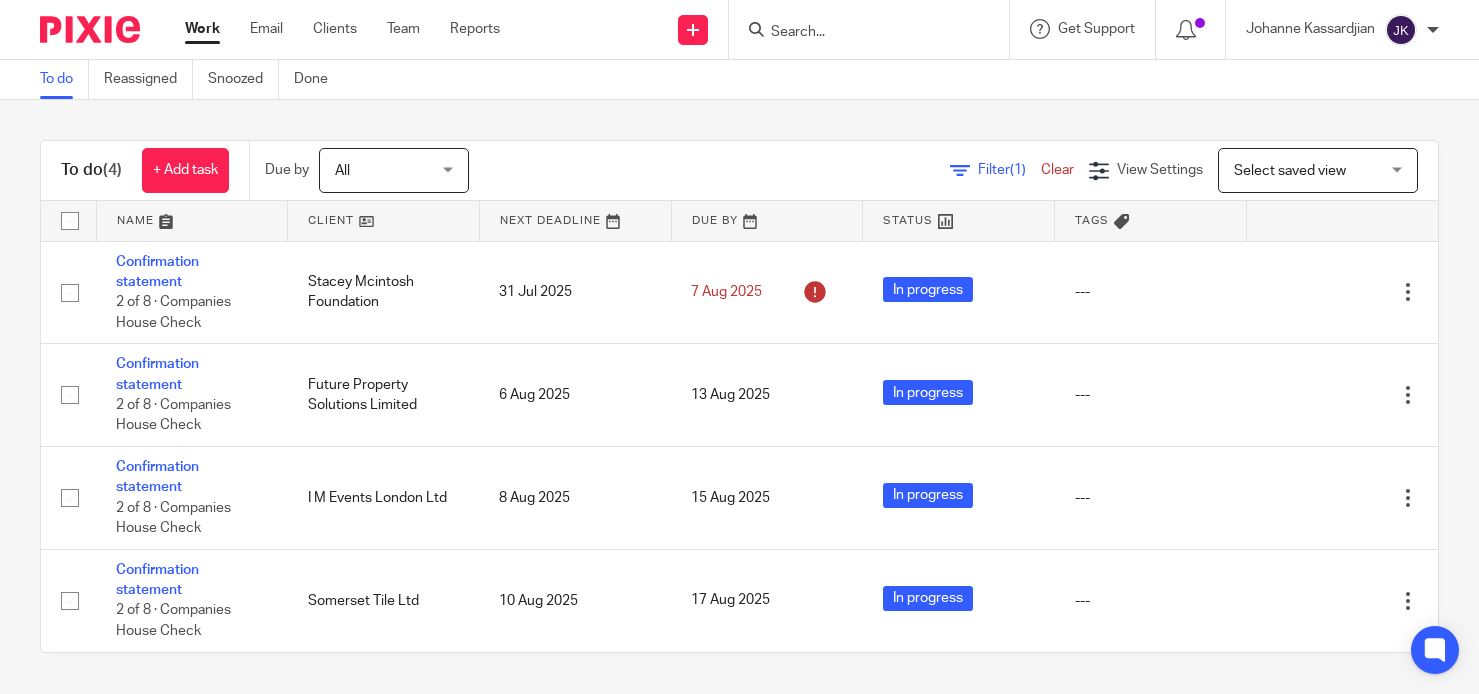 scroll, scrollTop: 0, scrollLeft: 0, axis: both 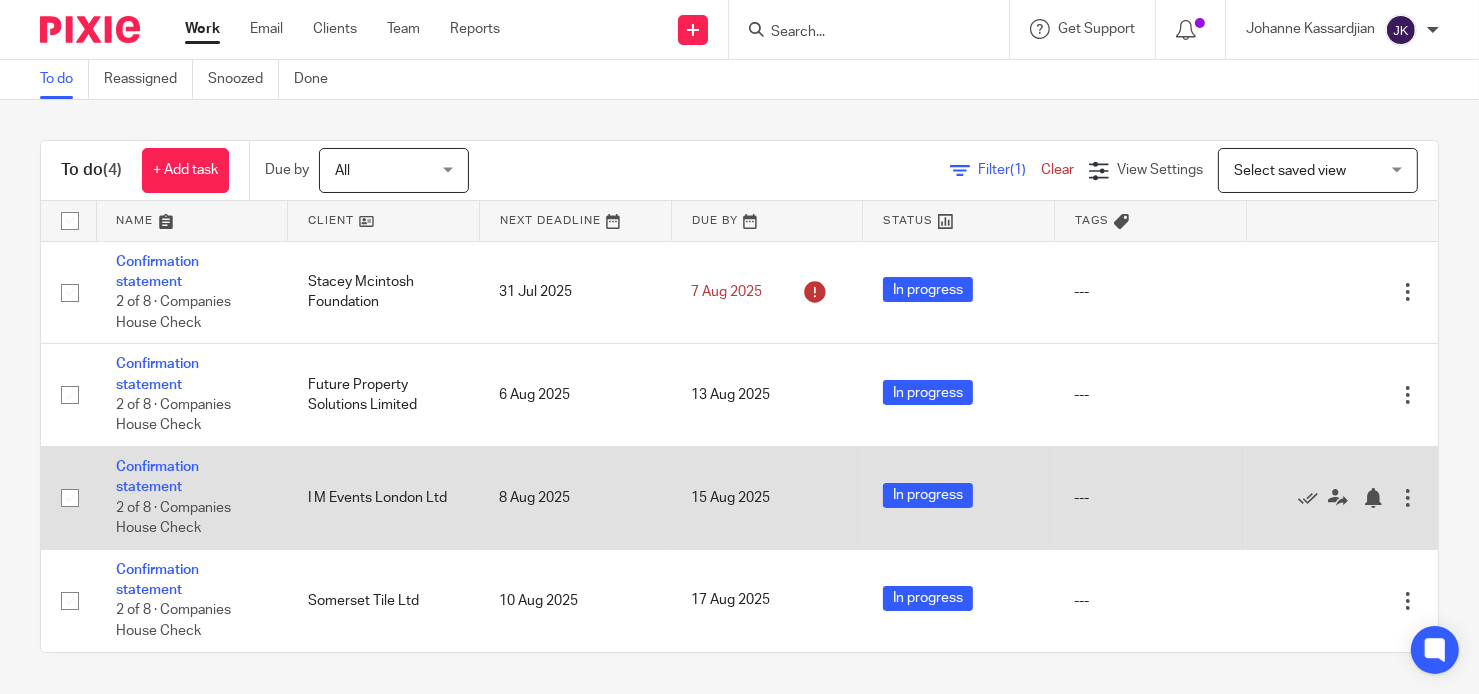 click on "Confirmation statement
2
of
8 ·
Companies House Check" at bounding box center [192, 498] 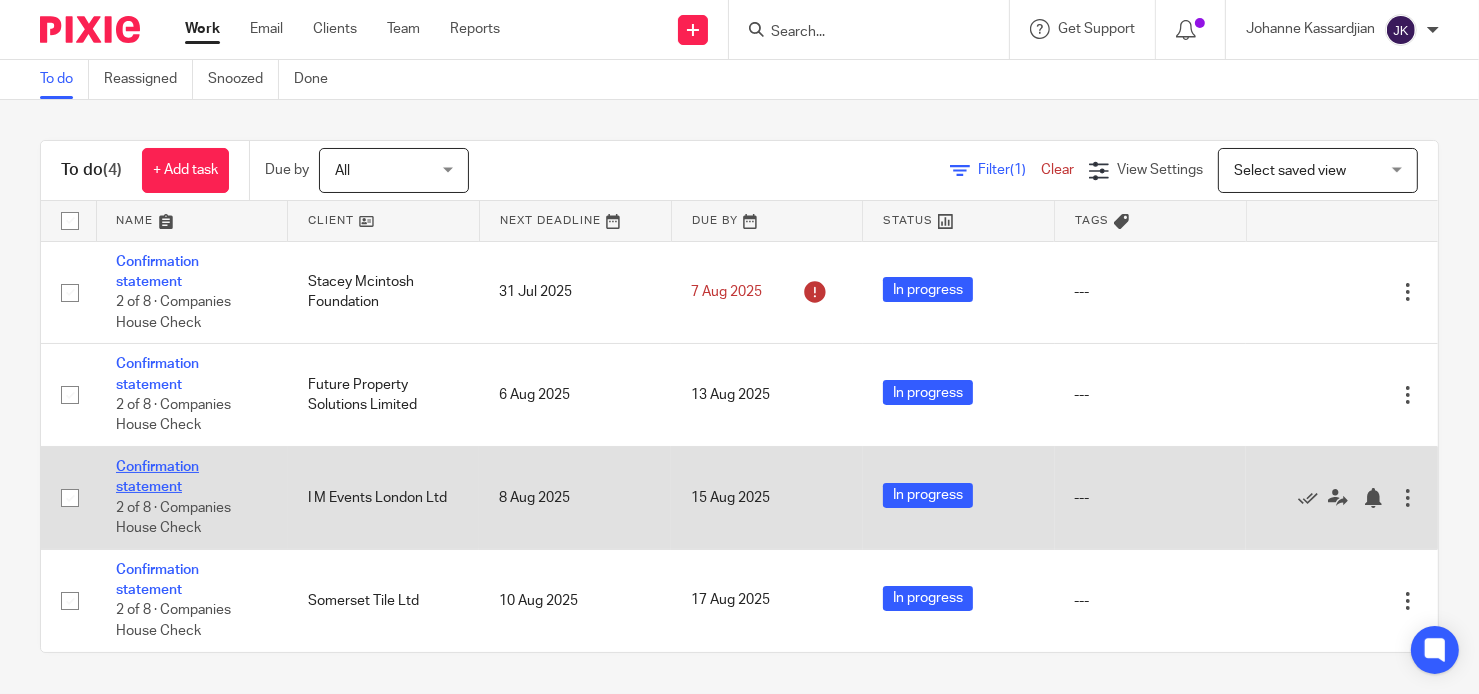 click on "Confirmation statement" at bounding box center (157, 477) 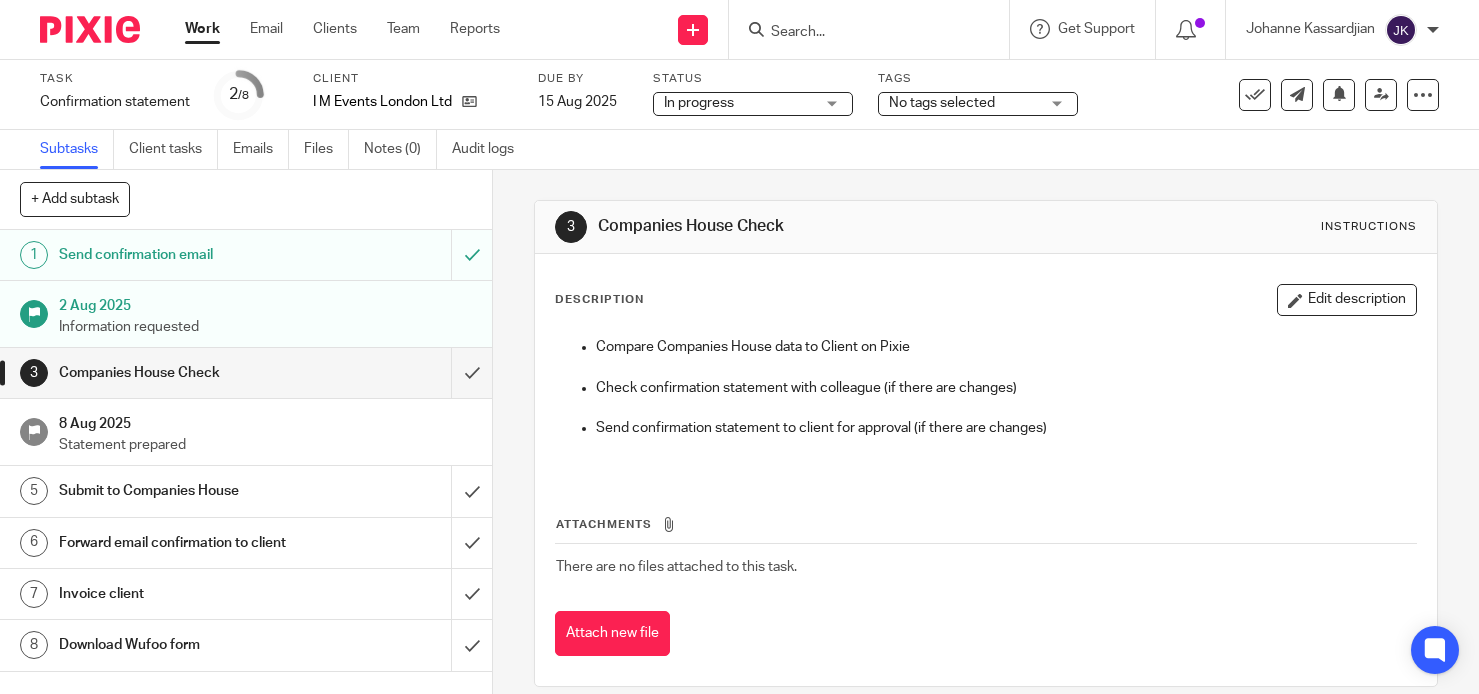 scroll, scrollTop: 0, scrollLeft: 0, axis: both 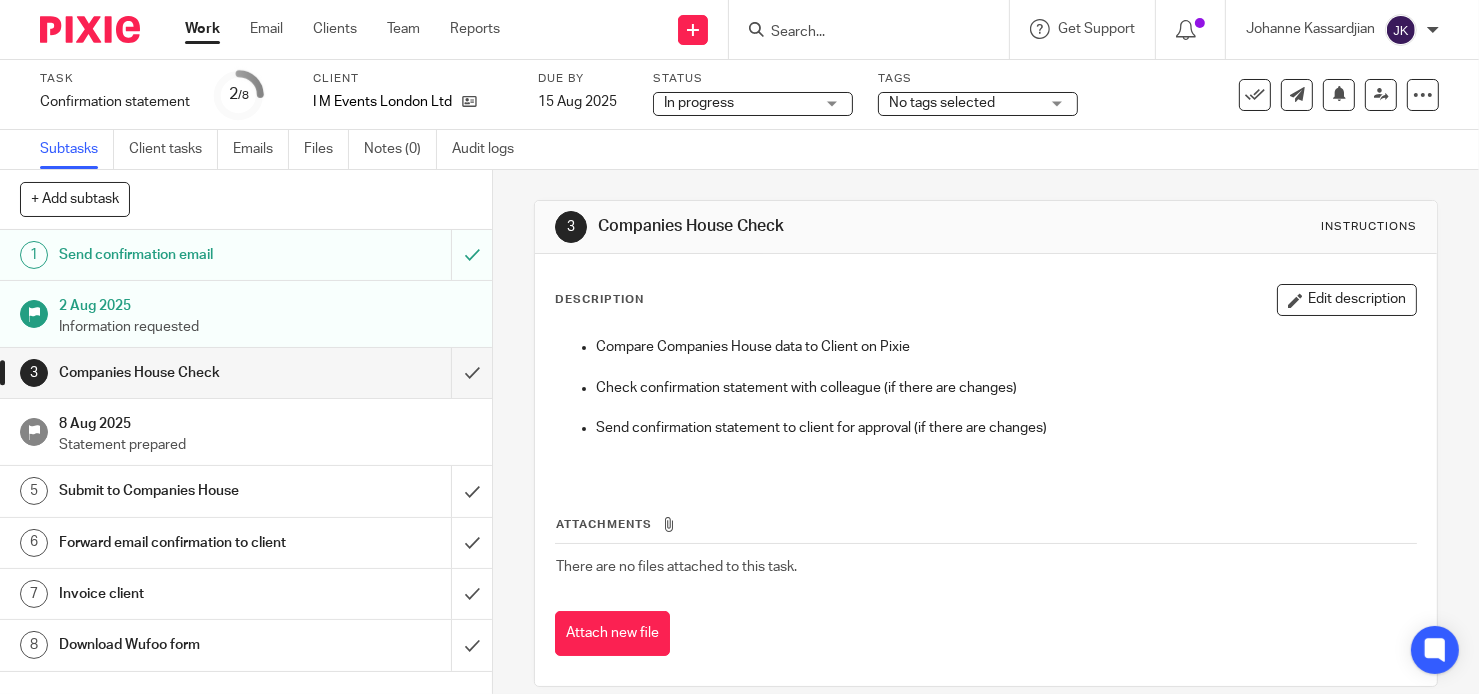 click on "Work" at bounding box center (202, 29) 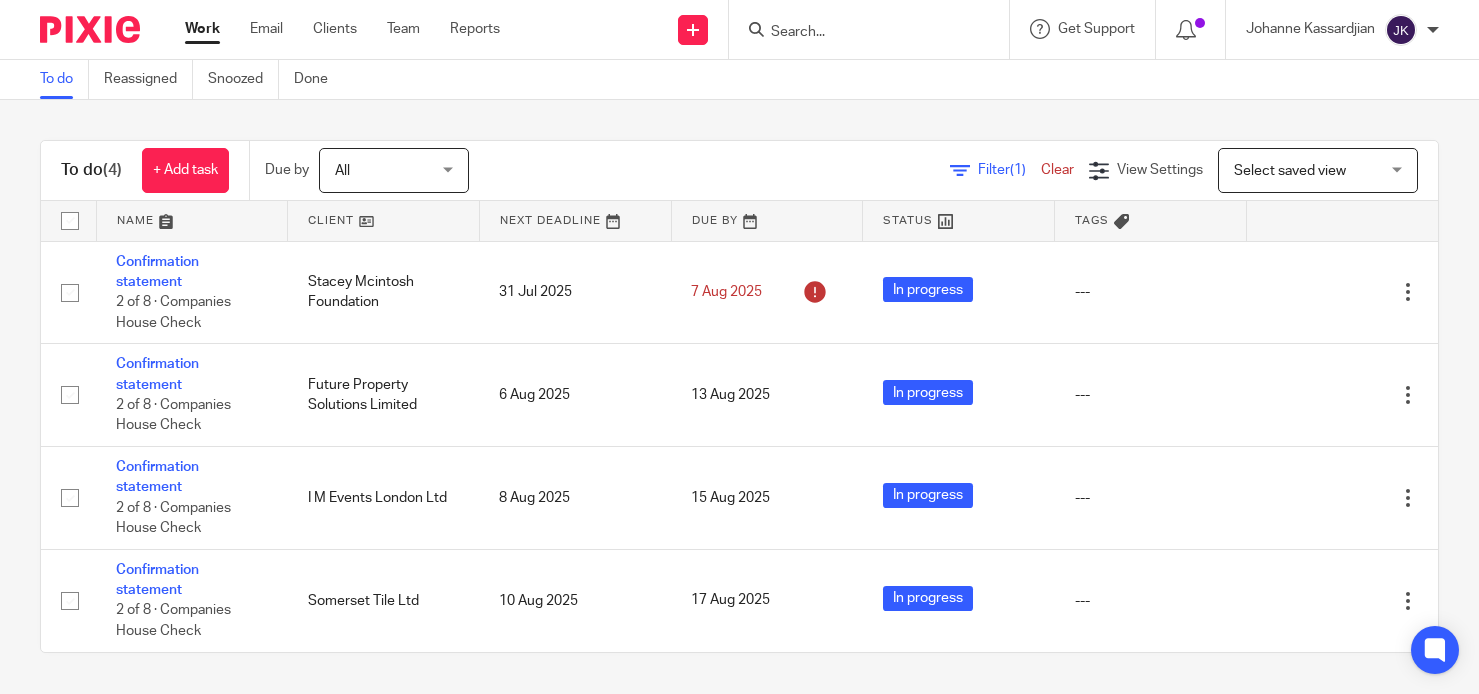 scroll, scrollTop: 0, scrollLeft: 0, axis: both 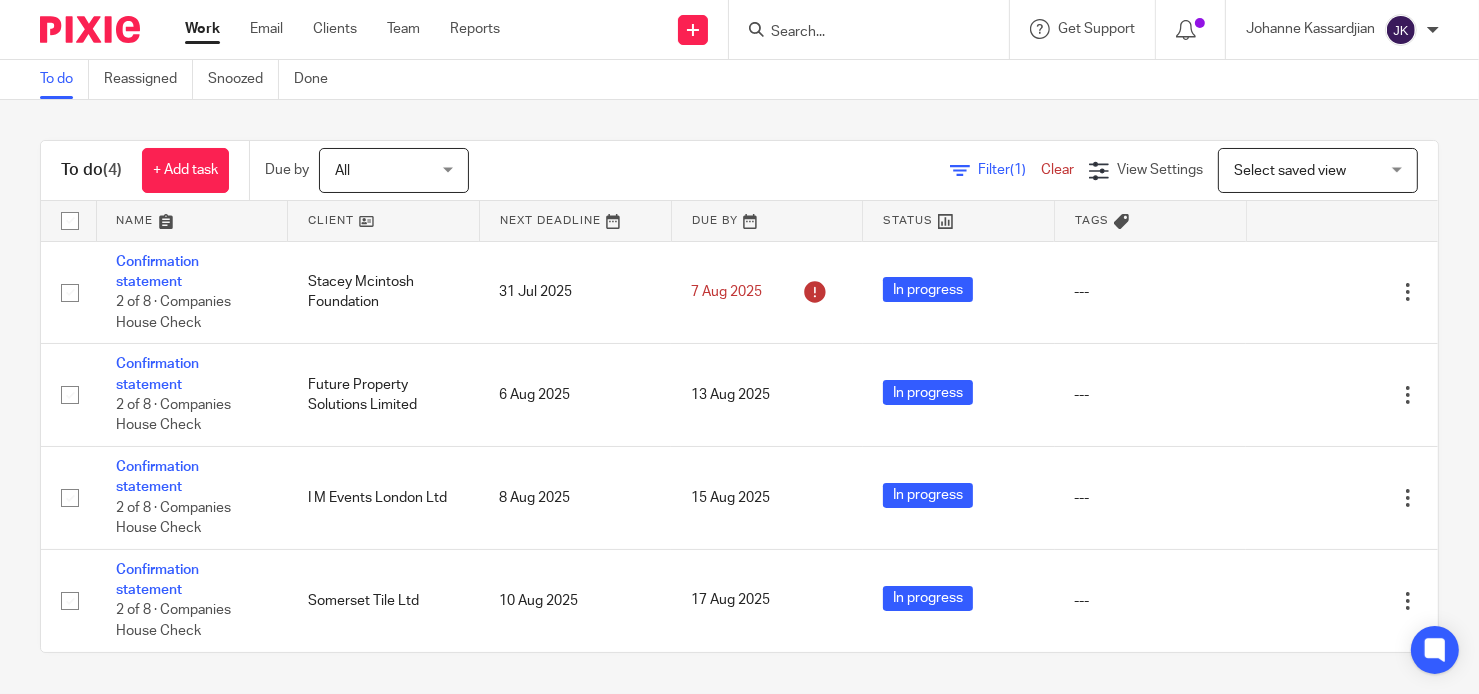 click on "Johanne Kassardjian" at bounding box center [1342, 30] 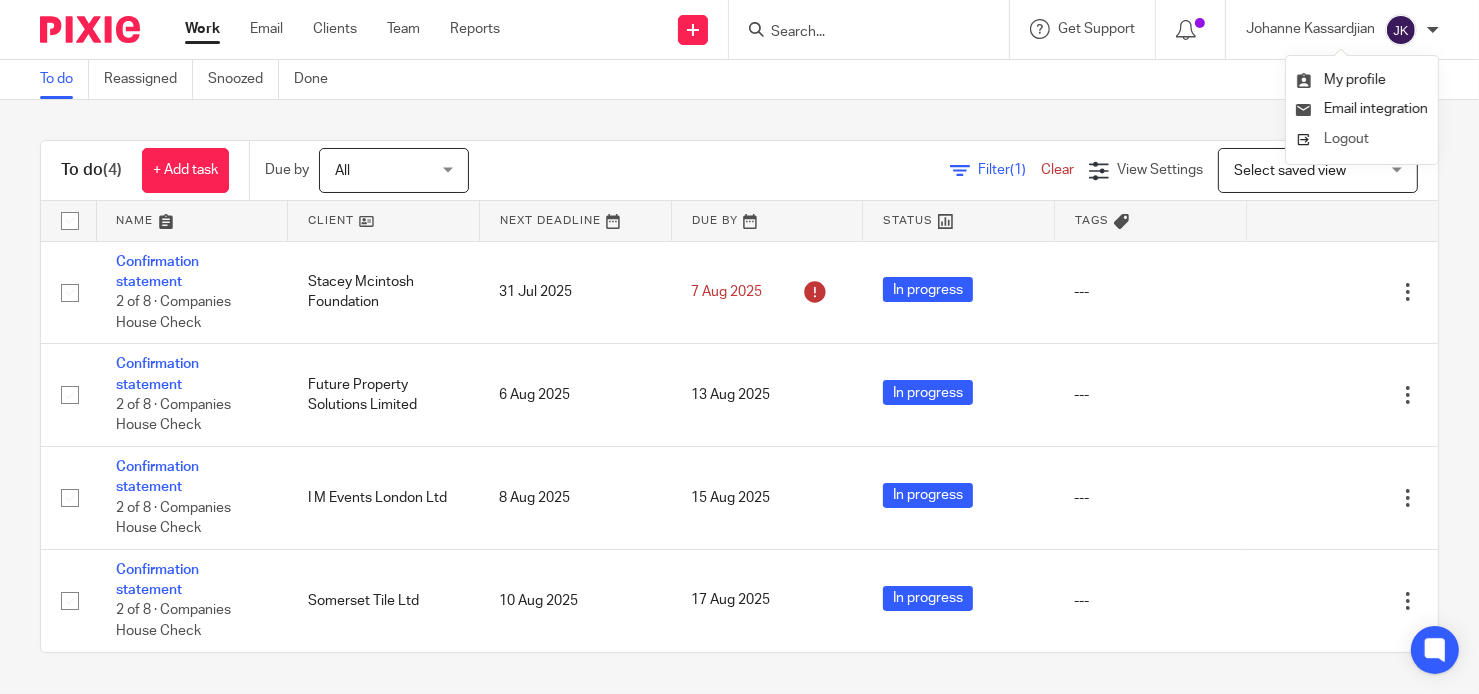 click on "Logout" at bounding box center (1362, 139) 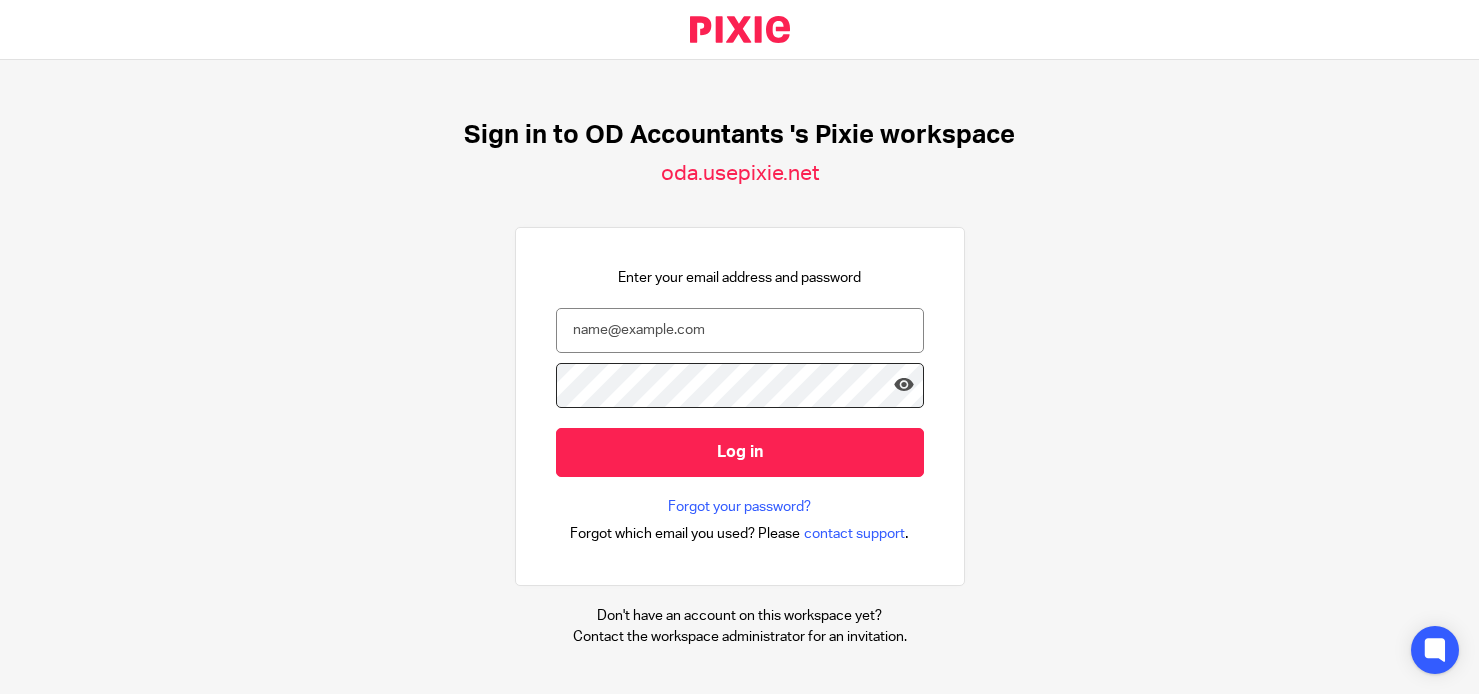 scroll, scrollTop: 0, scrollLeft: 0, axis: both 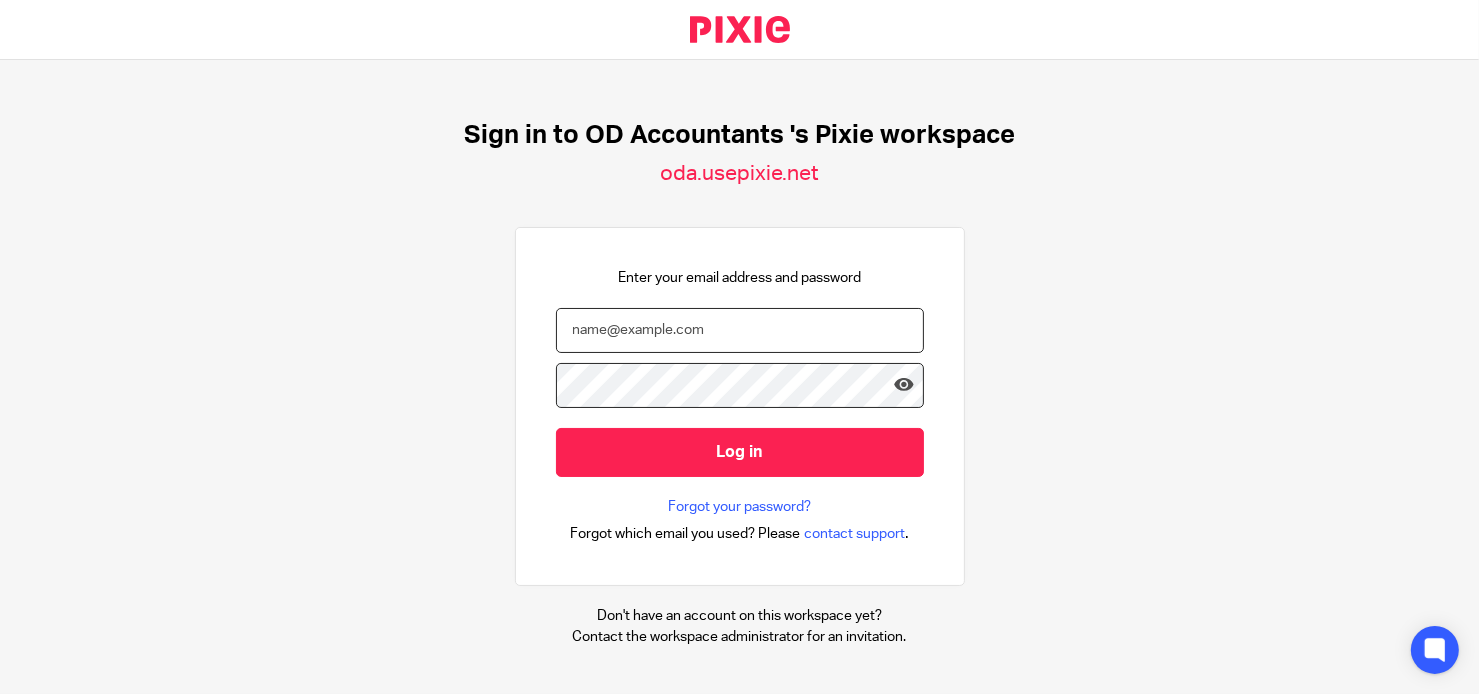 click at bounding box center [740, 330] 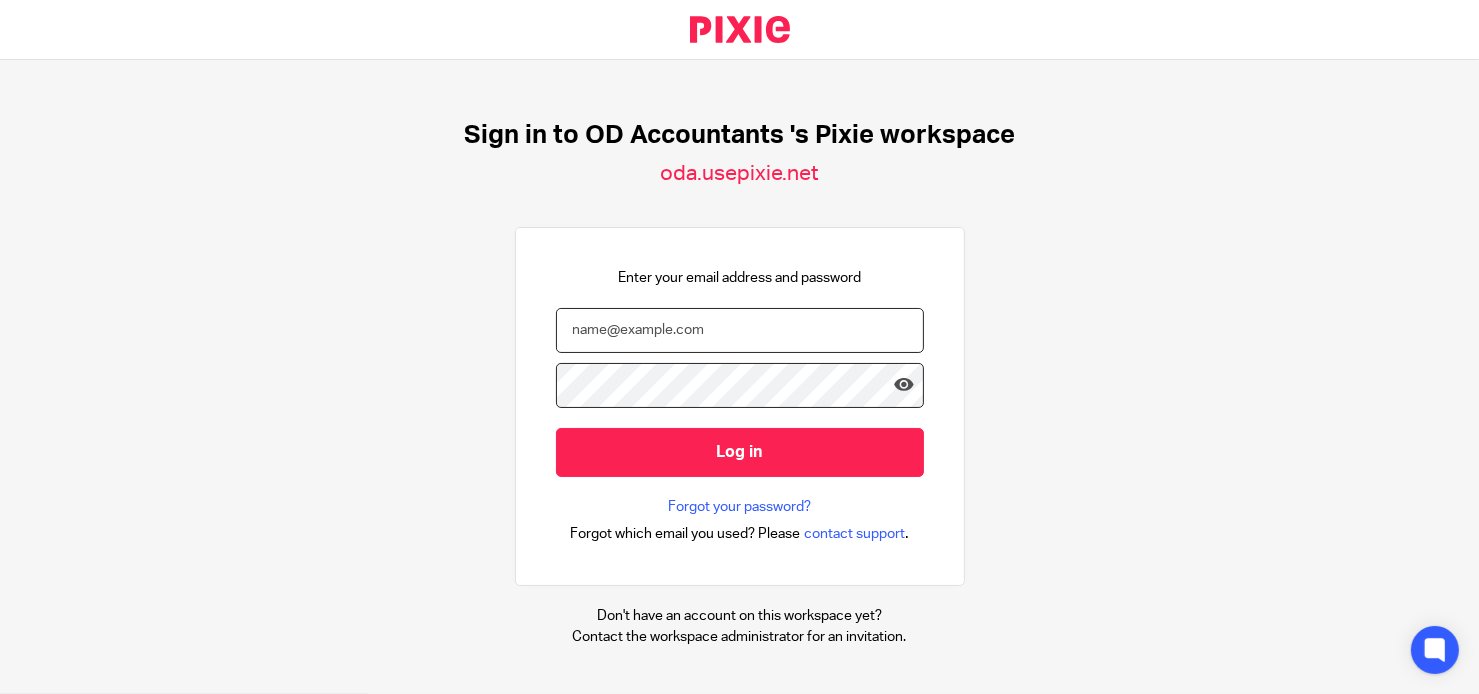 type on "[EMAIL]" 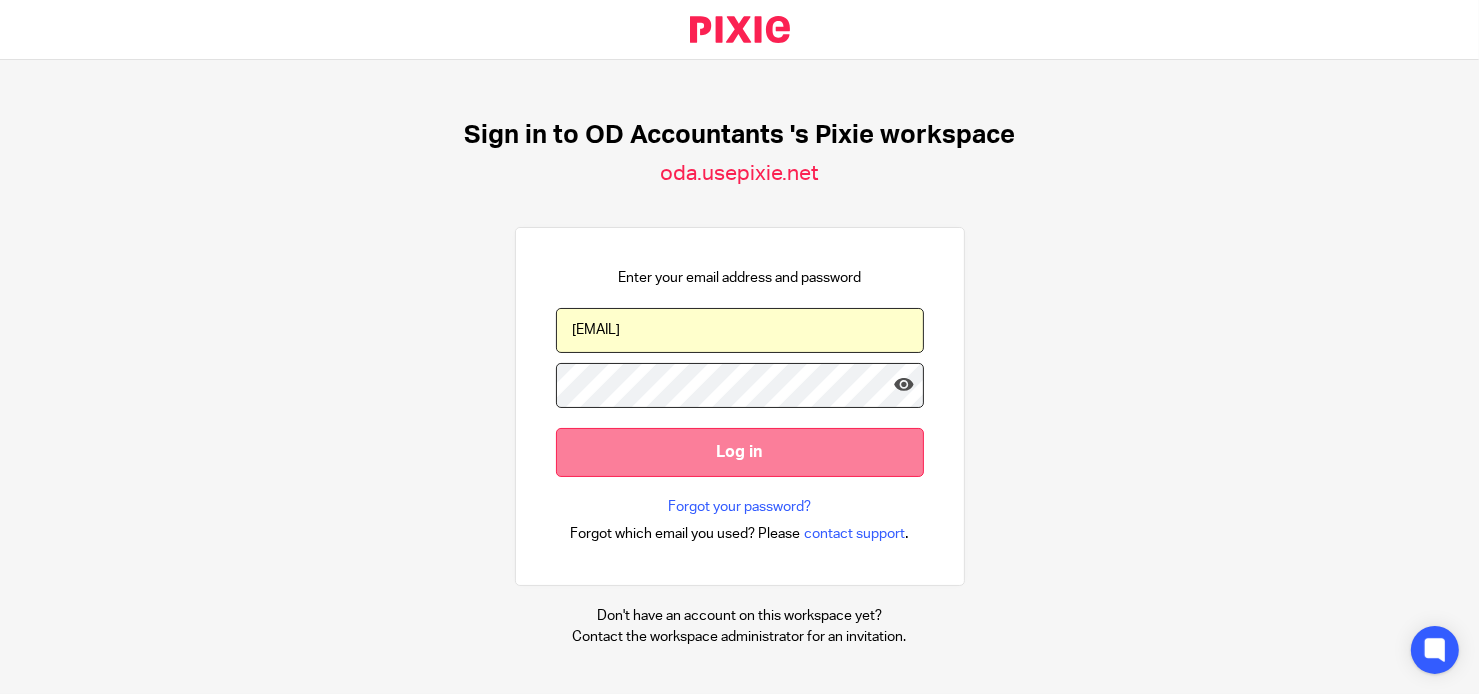 click on "[EMAIL]
Log in" at bounding box center (740, 402) 